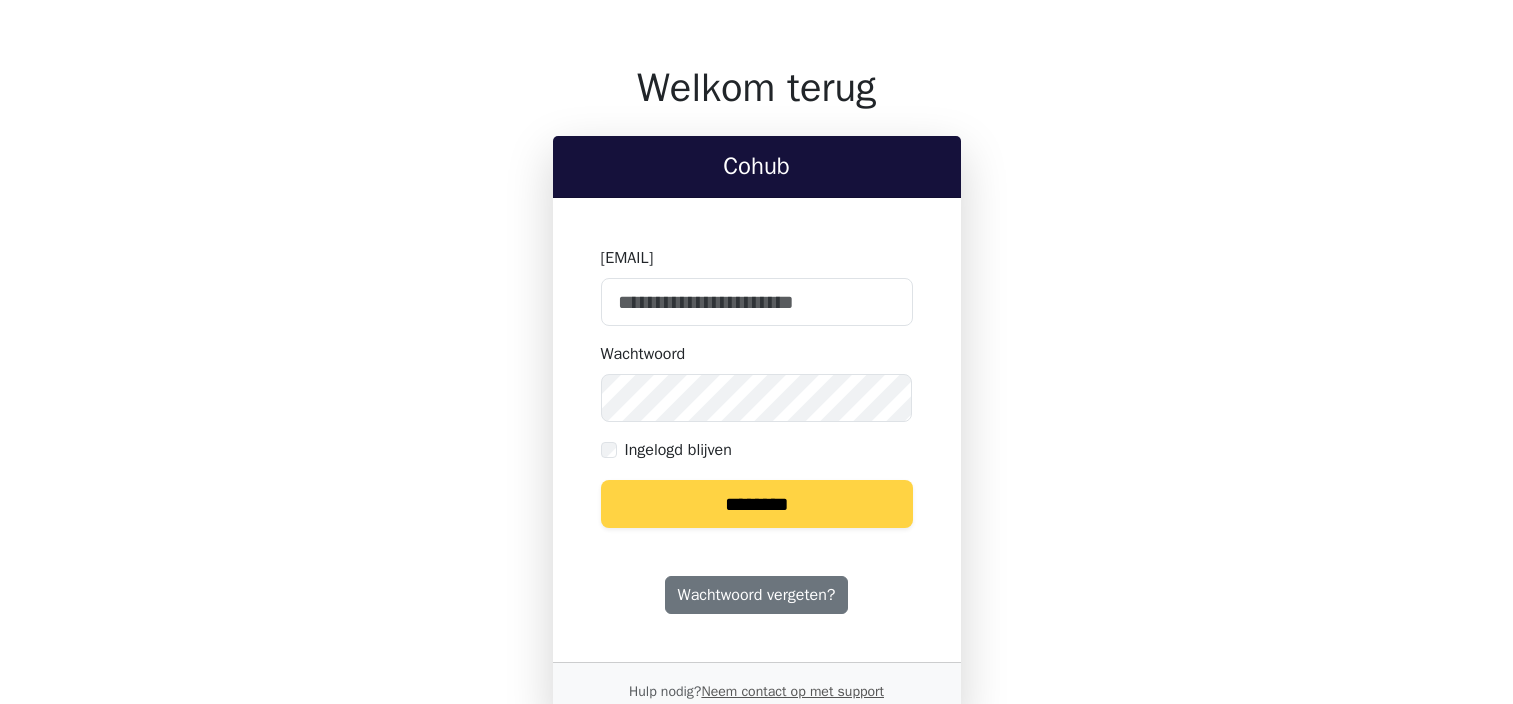 scroll, scrollTop: 0, scrollLeft: 0, axis: both 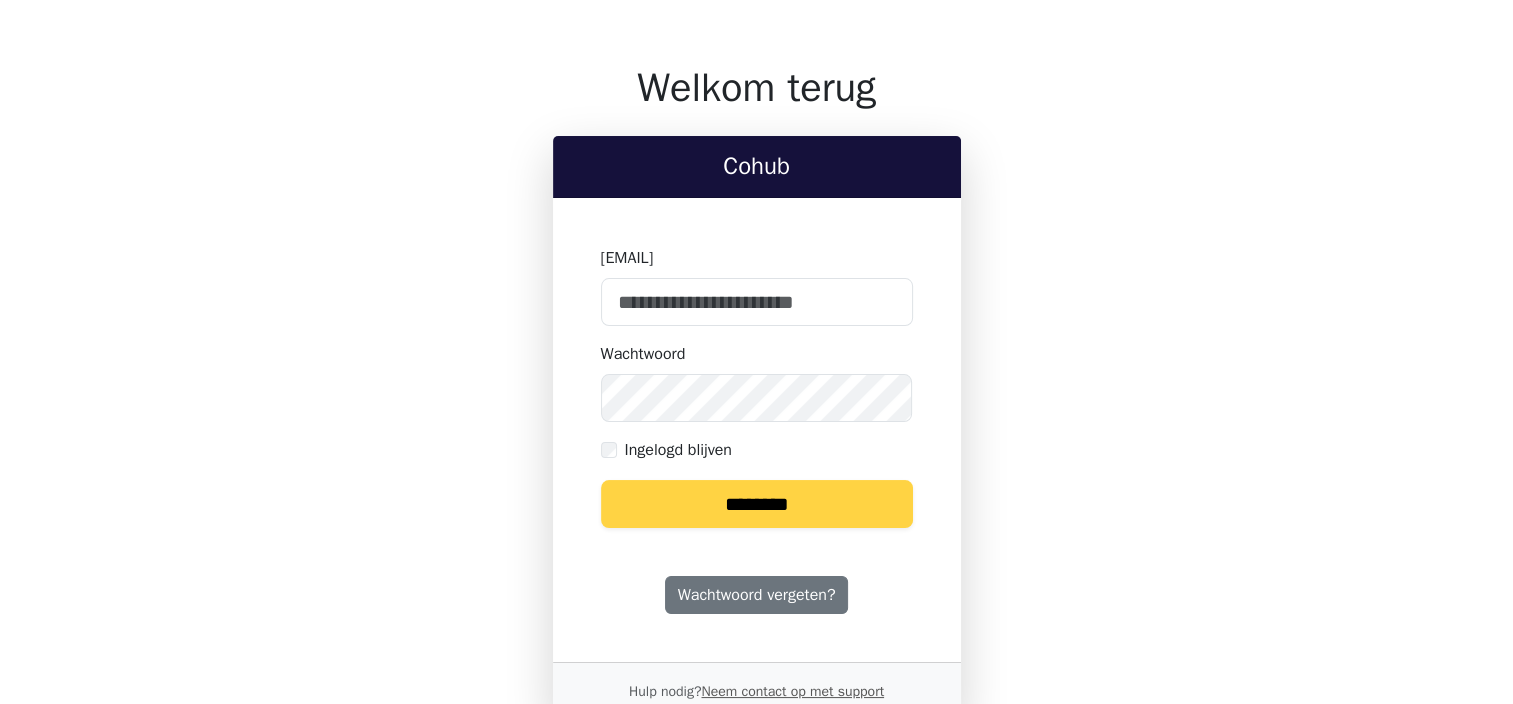 type on "**********" 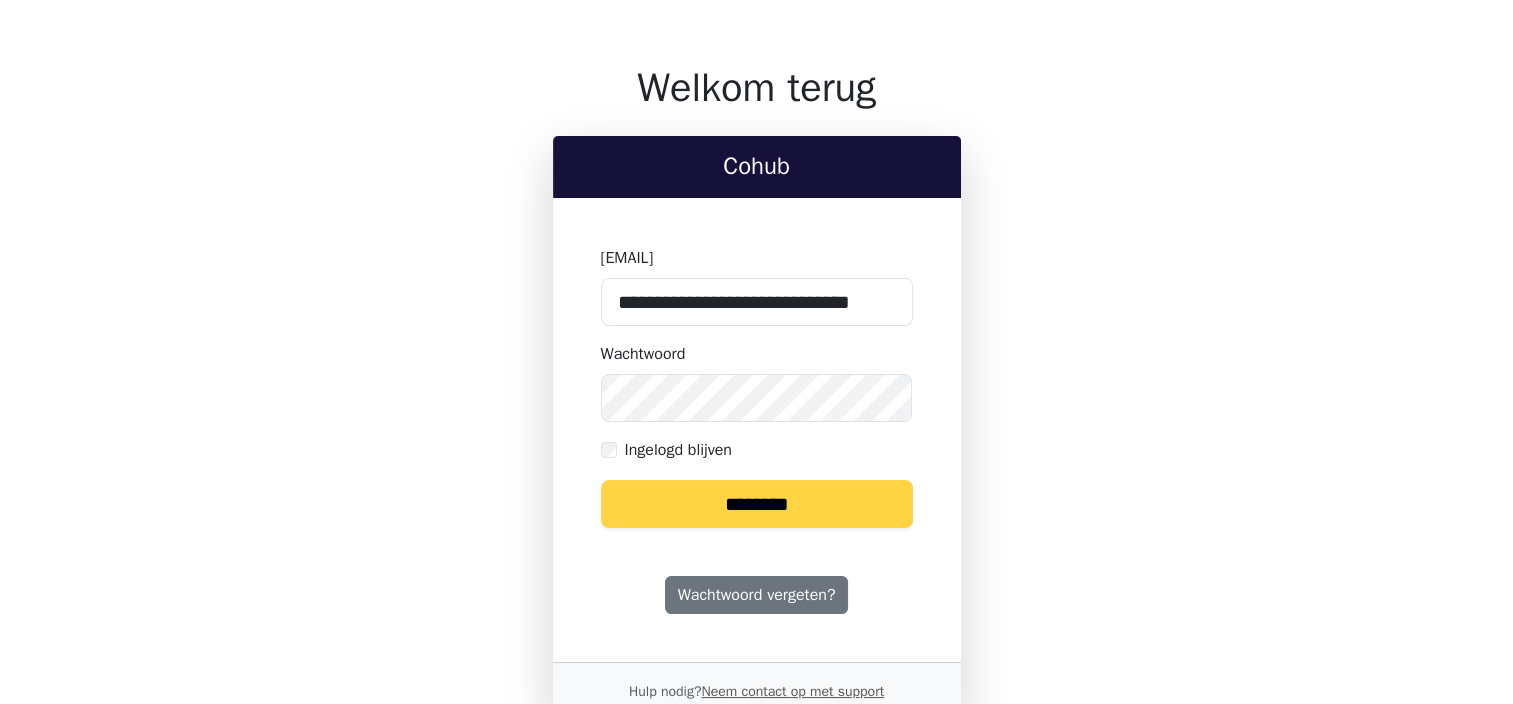 click on "********" at bounding box center (757, 504) 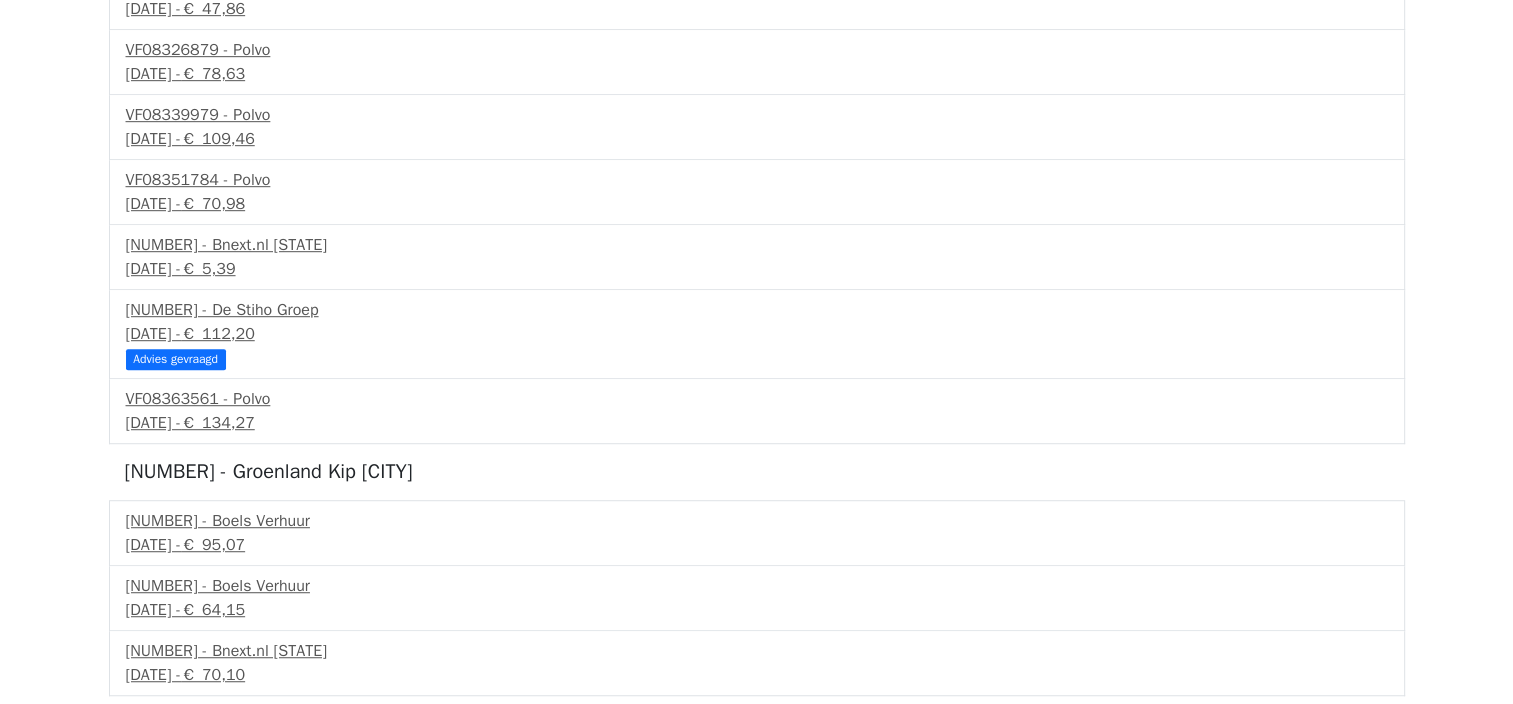 scroll, scrollTop: 1200, scrollLeft: 0, axis: vertical 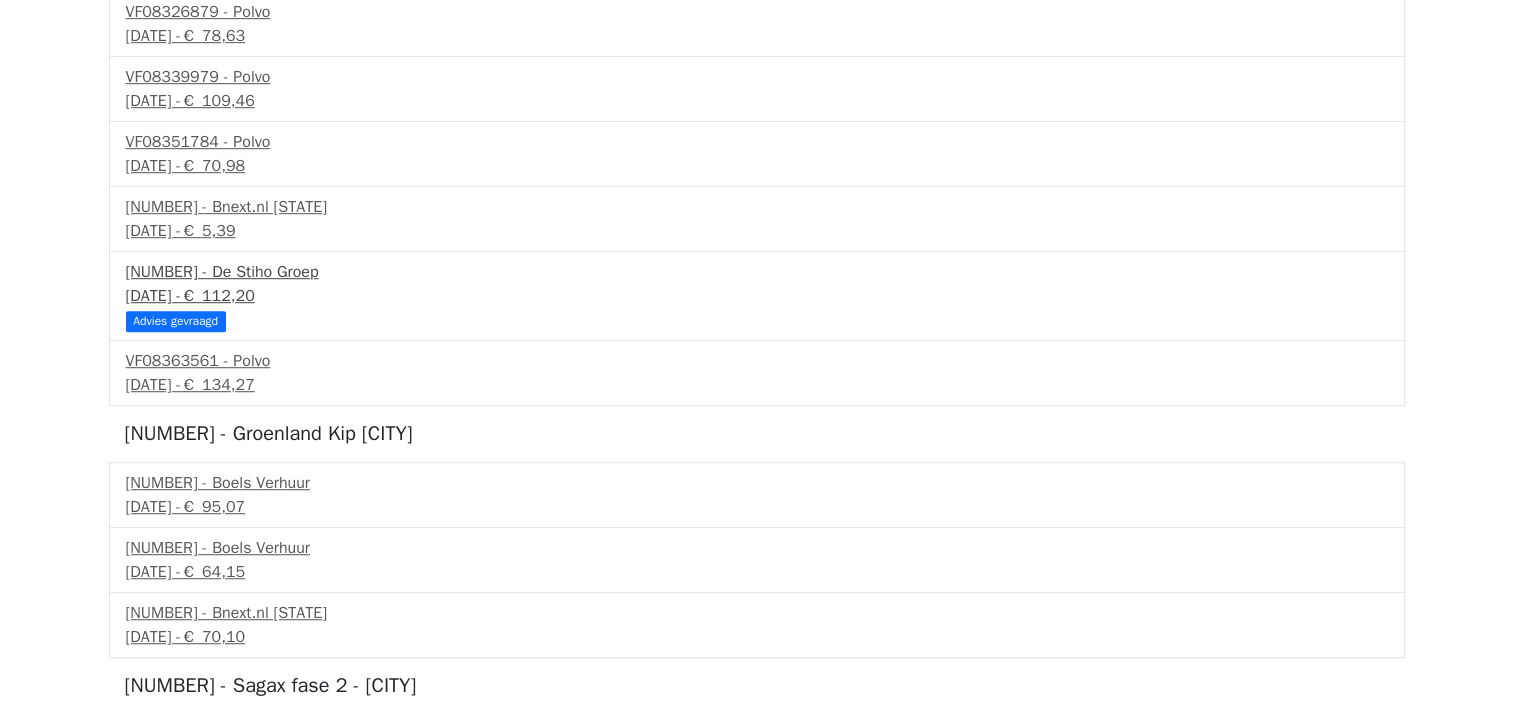 click on "28 juni 2025 -  € 112,20" at bounding box center [757, 296] 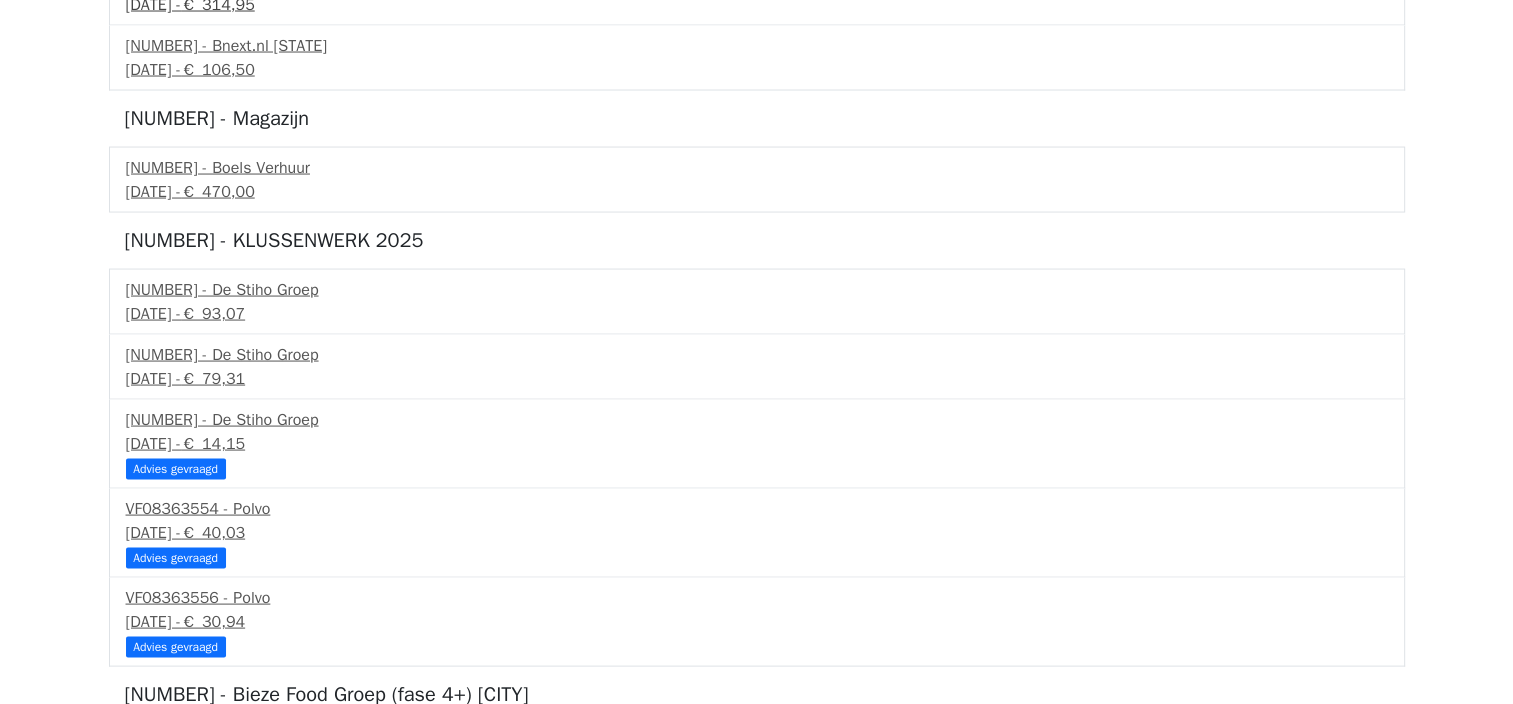scroll, scrollTop: 3976, scrollLeft: 0, axis: vertical 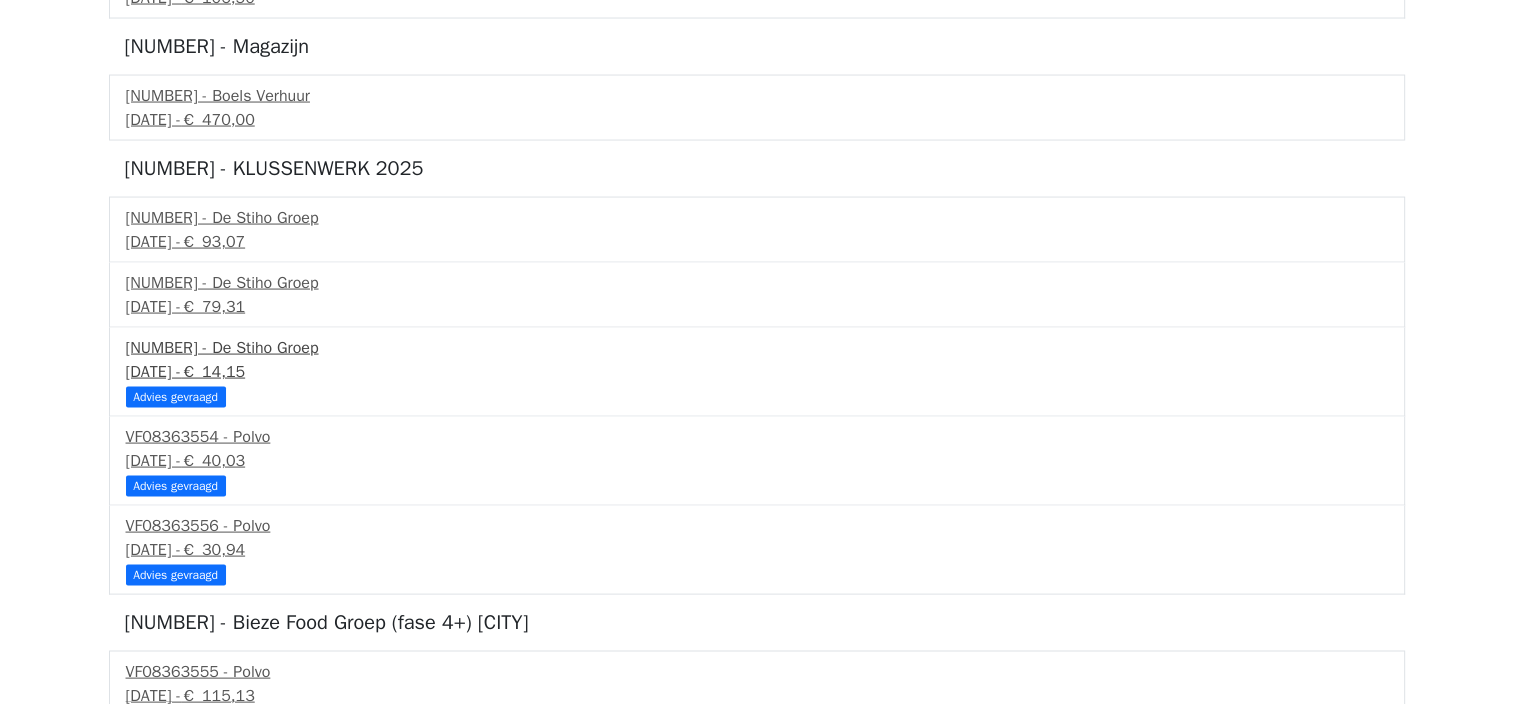 click on "28 juni 2025 -  € 14,15" at bounding box center (757, 372) 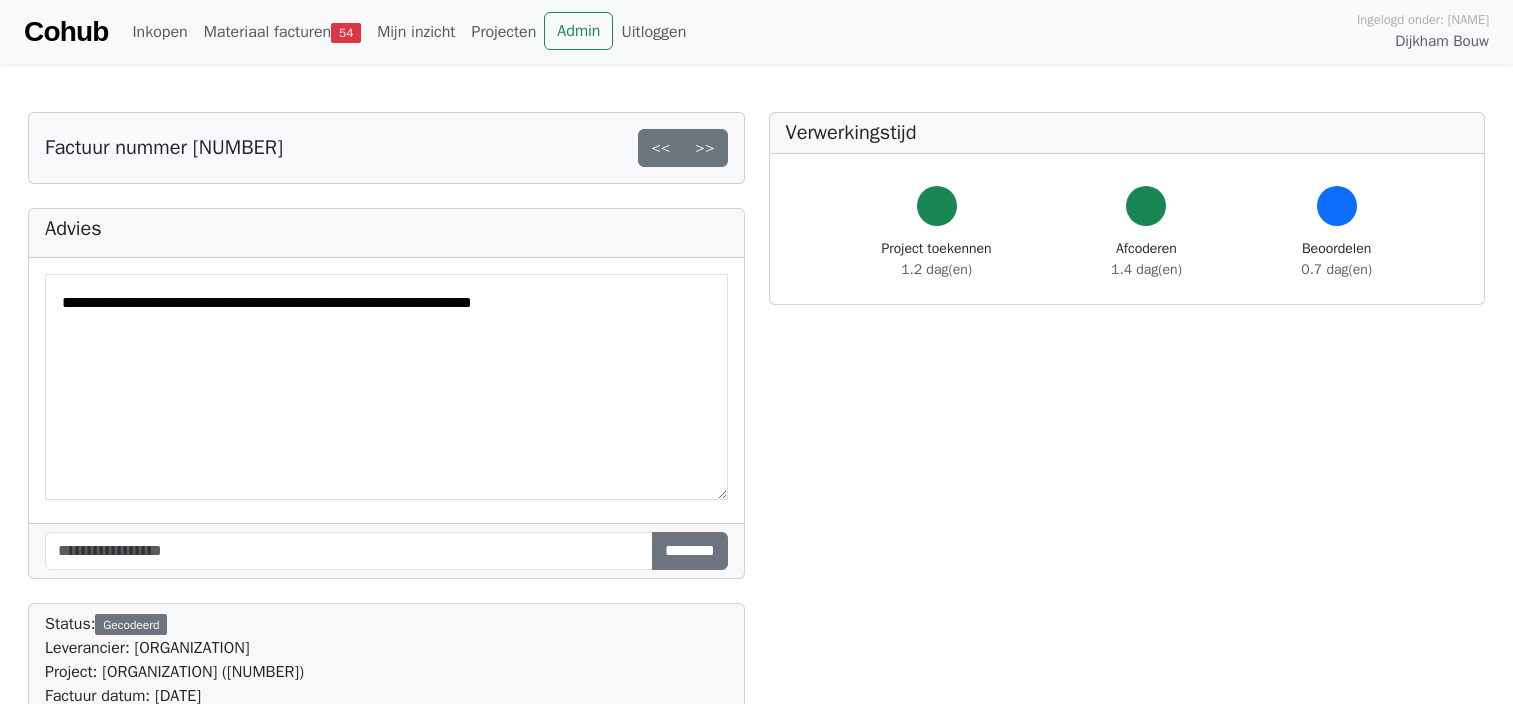 scroll, scrollTop: 0, scrollLeft: 0, axis: both 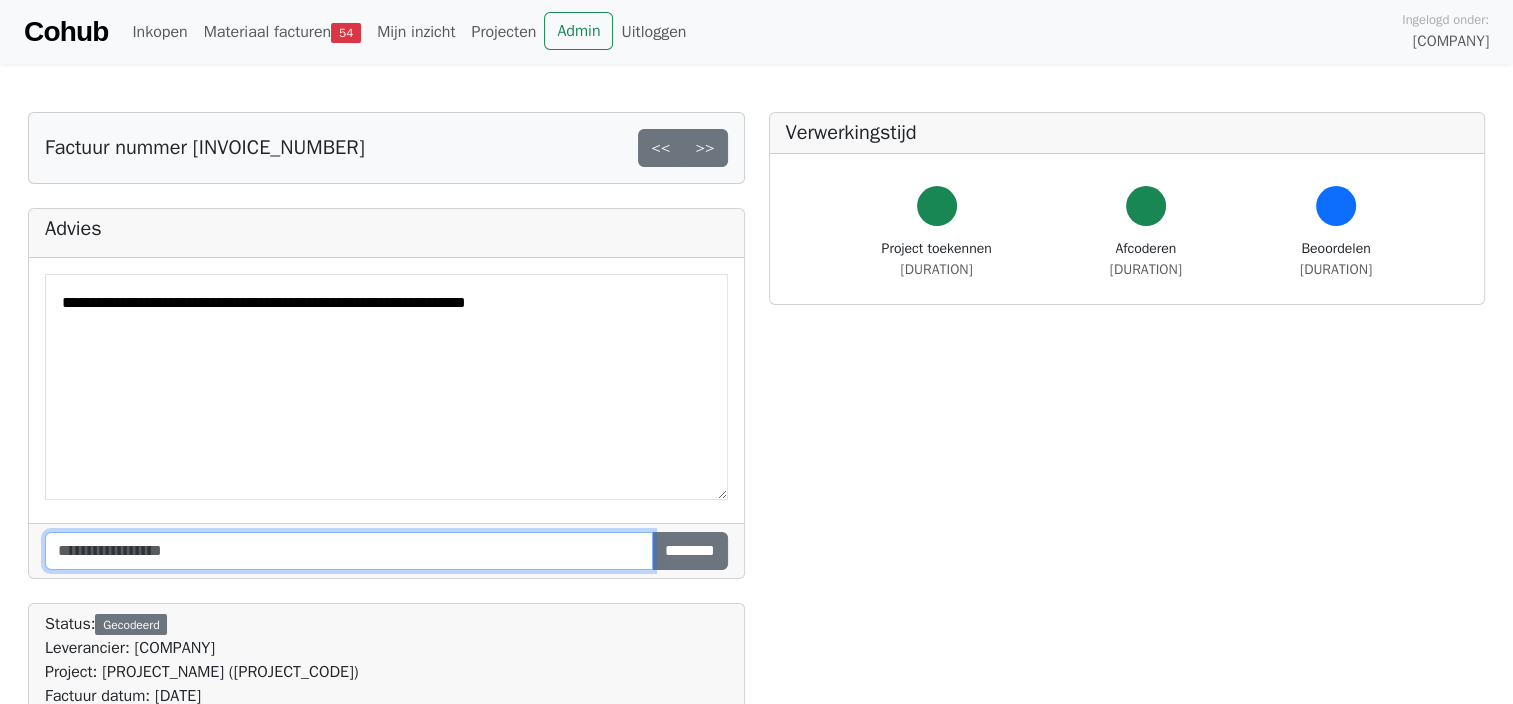 click at bounding box center [349, 551] 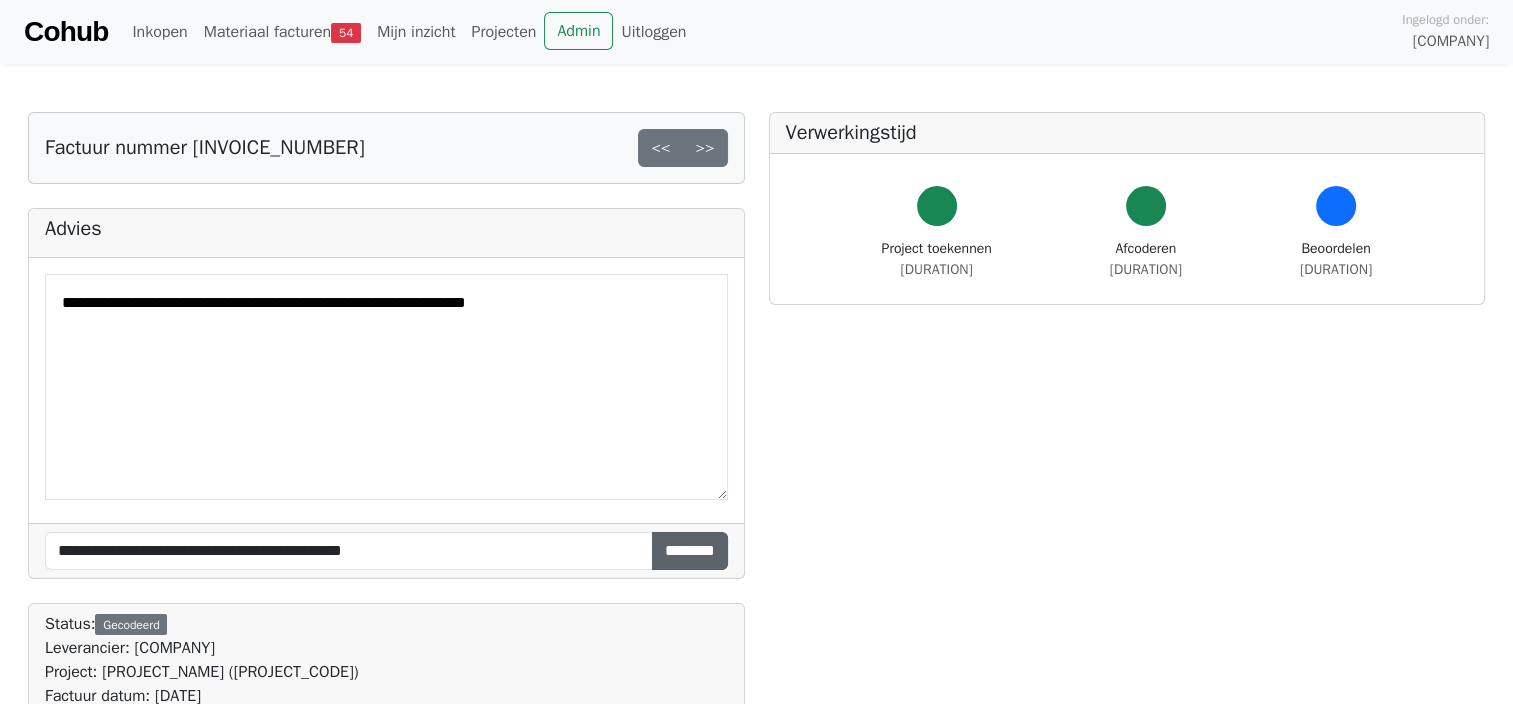 click on "********" at bounding box center (690, 551) 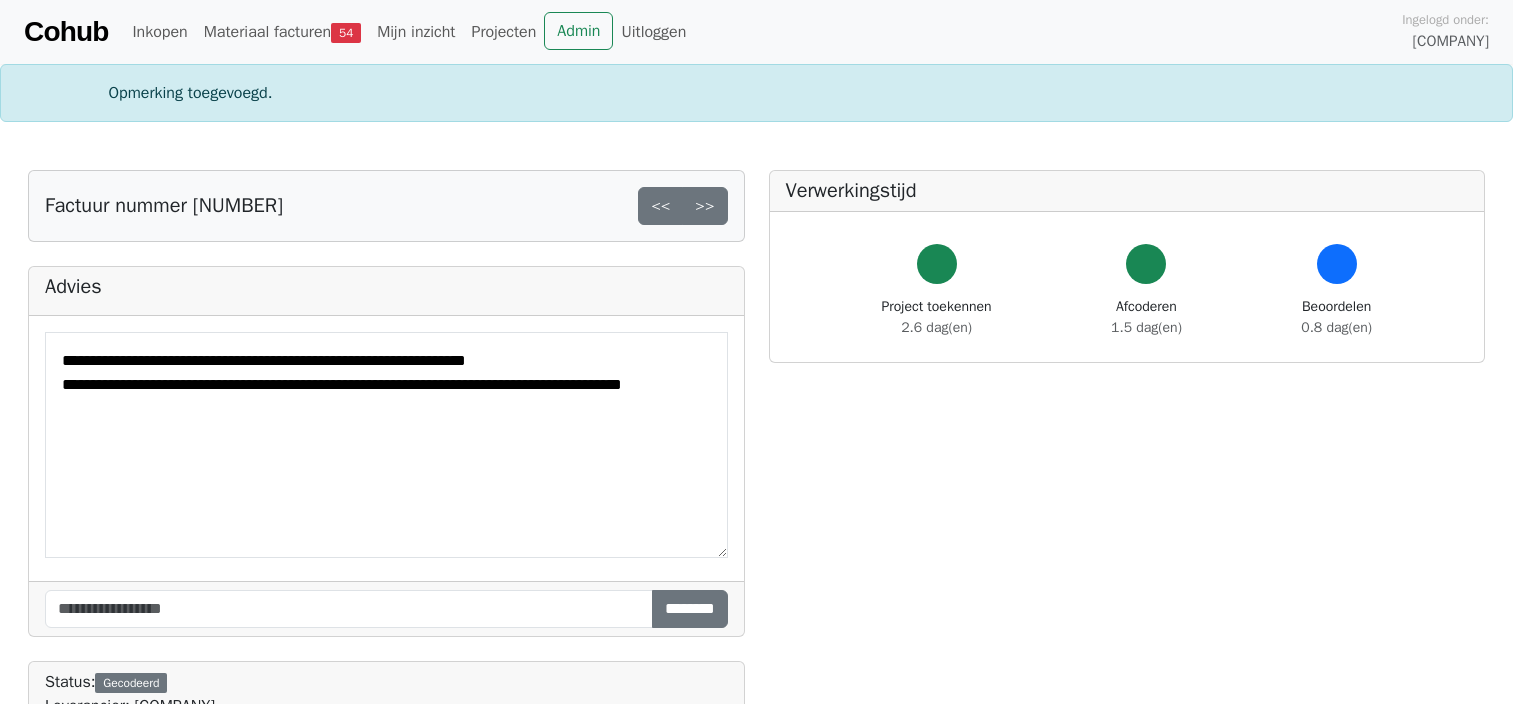 scroll, scrollTop: 0, scrollLeft: 0, axis: both 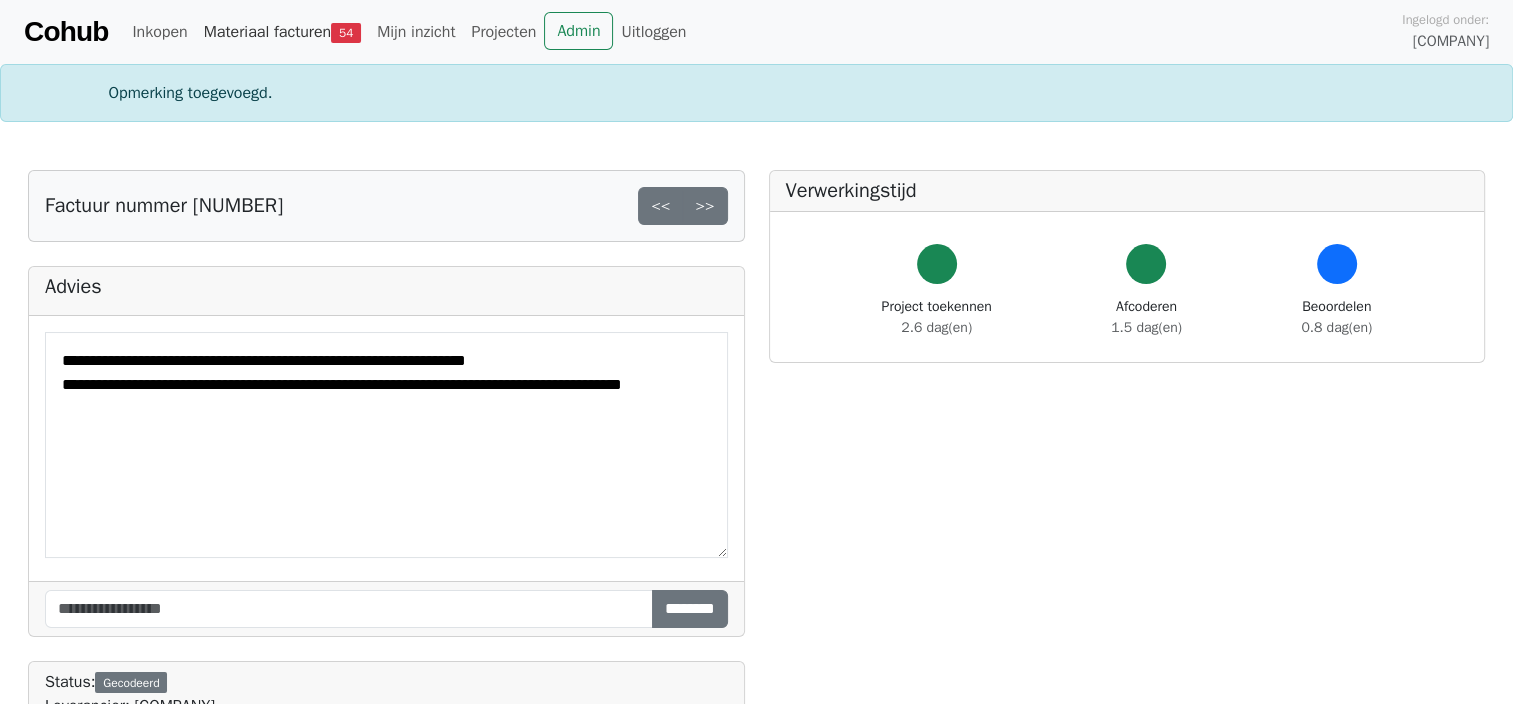 click on "Materiaal facturen  54" at bounding box center (282, 32) 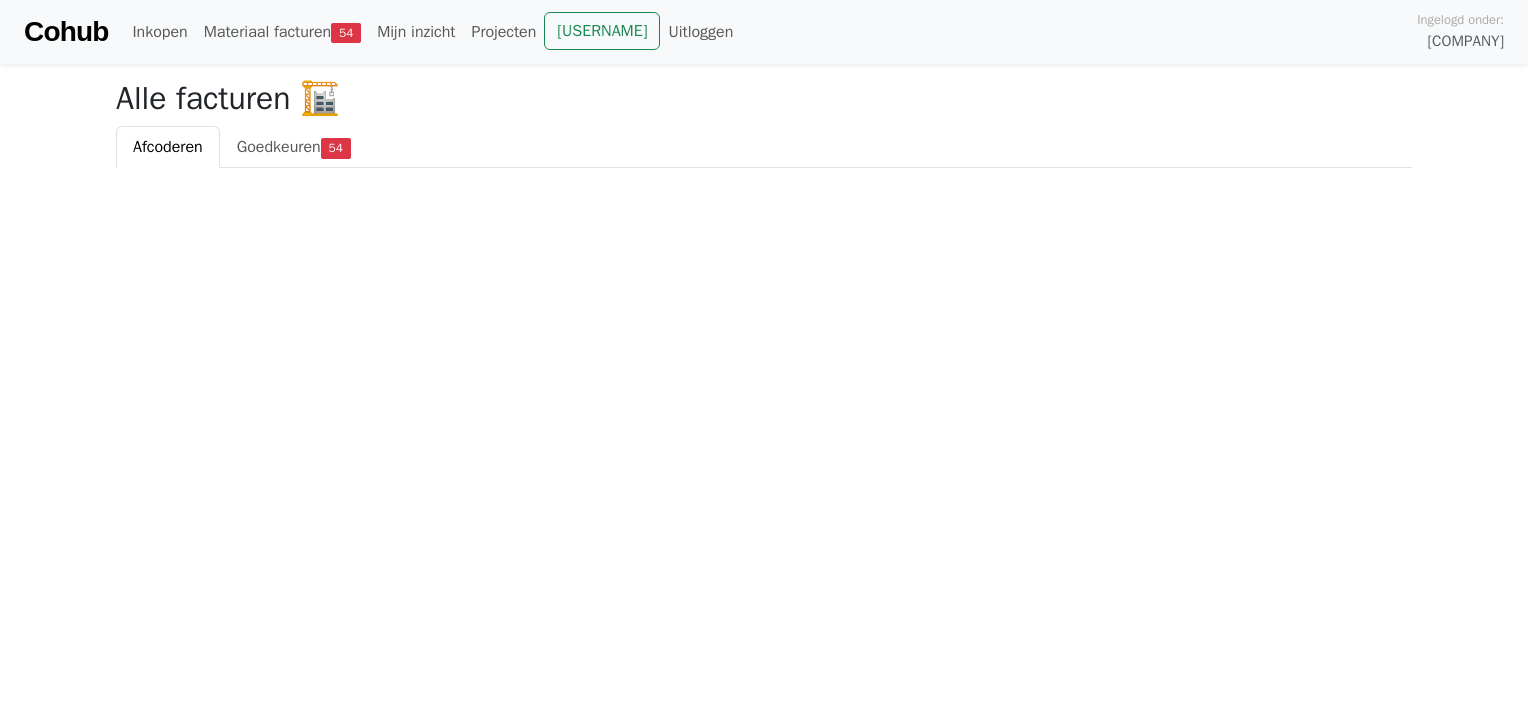scroll, scrollTop: 0, scrollLeft: 0, axis: both 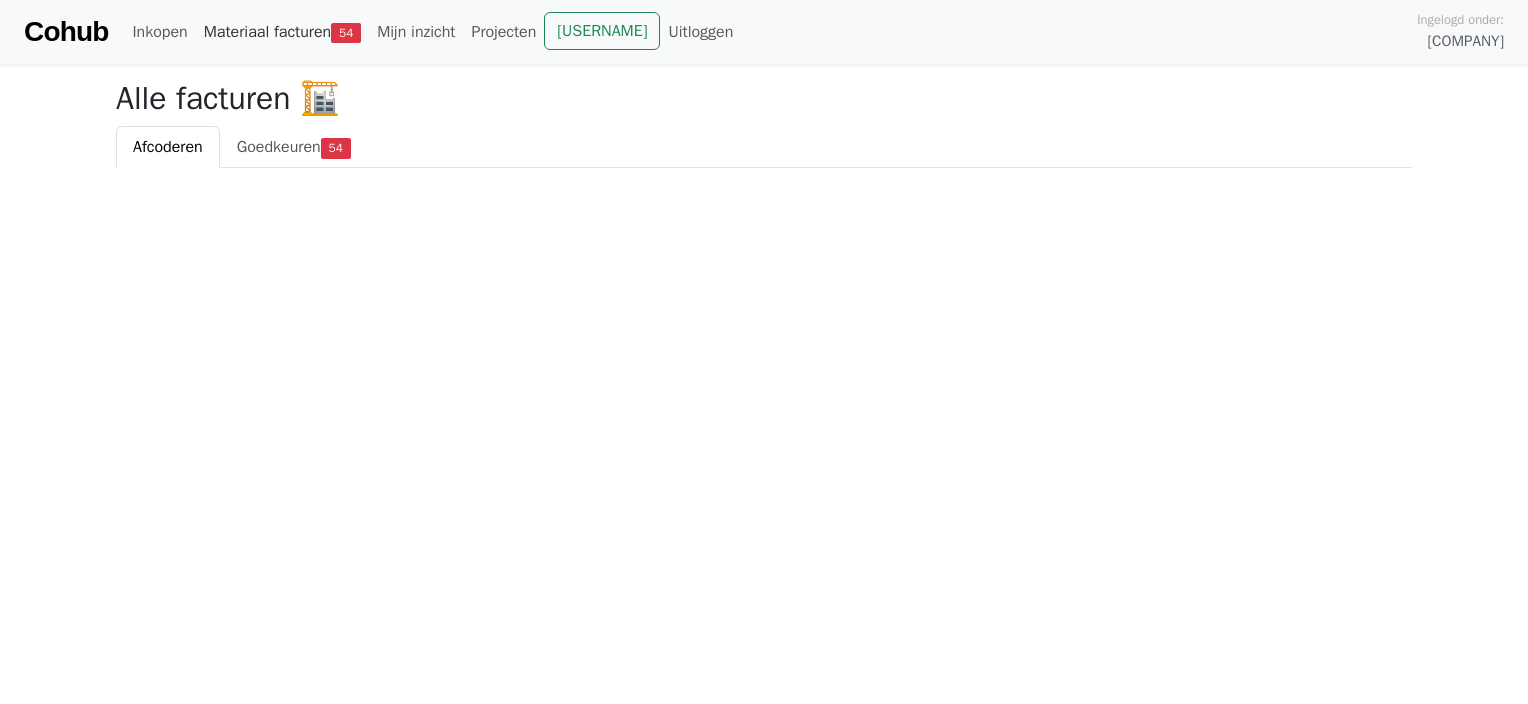 click on "54" at bounding box center (346, 33) 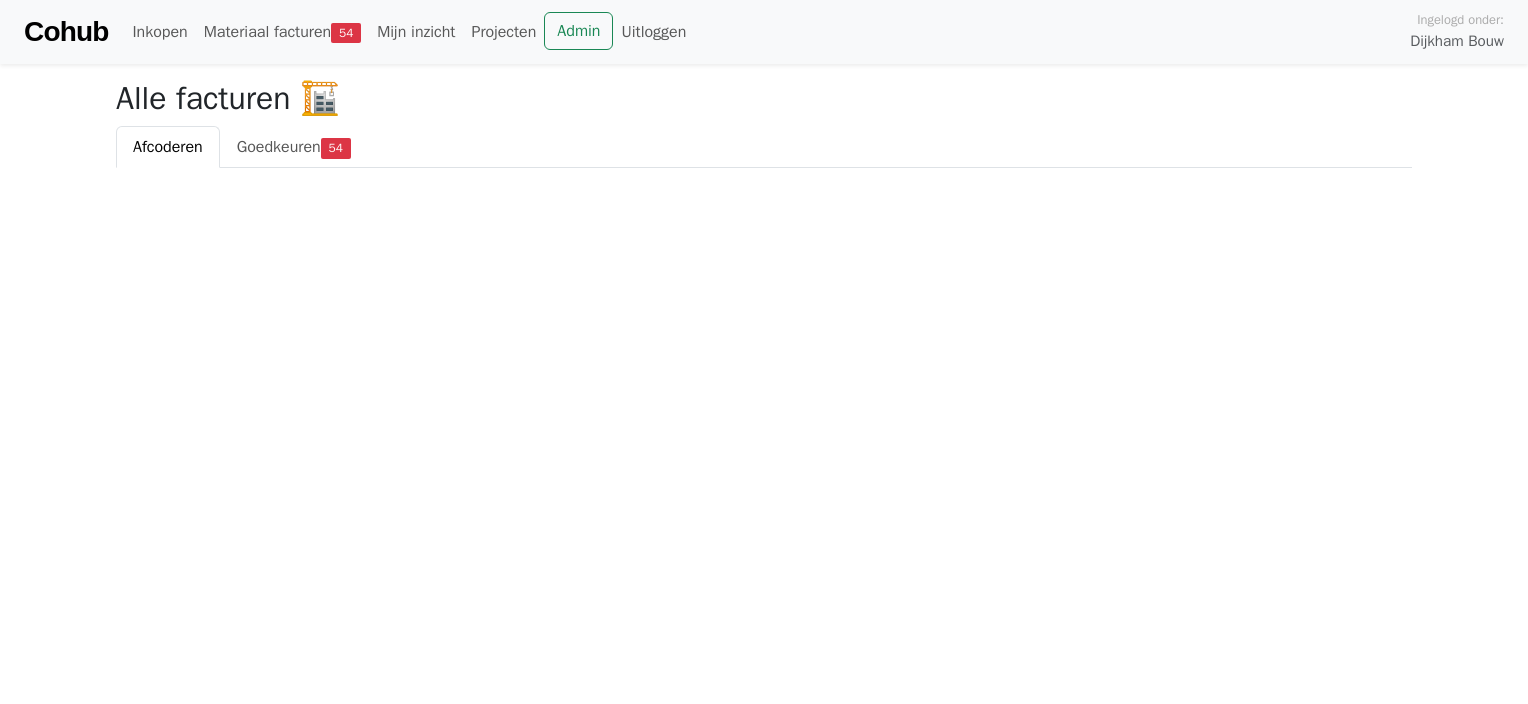 scroll, scrollTop: 0, scrollLeft: 0, axis: both 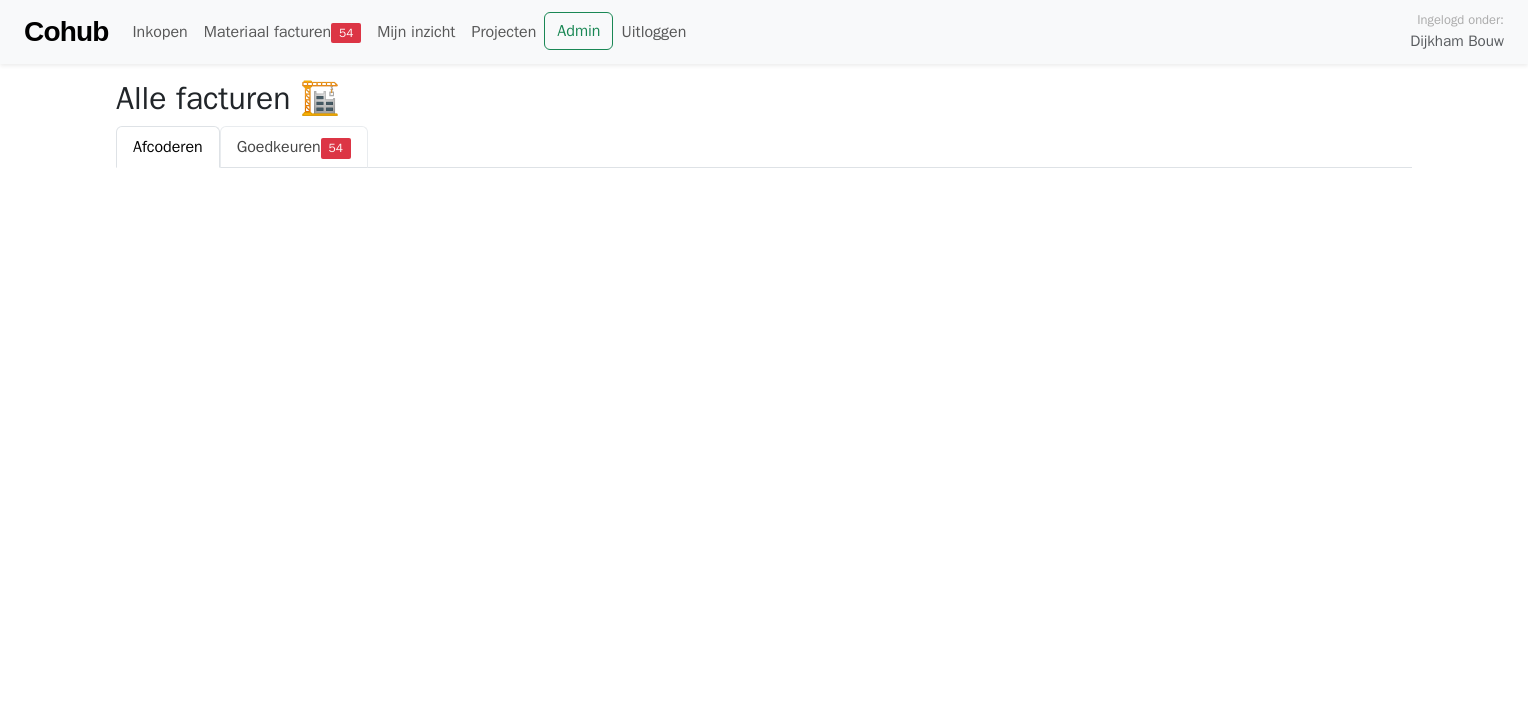 click on "Goedkeuren" at bounding box center (279, 147) 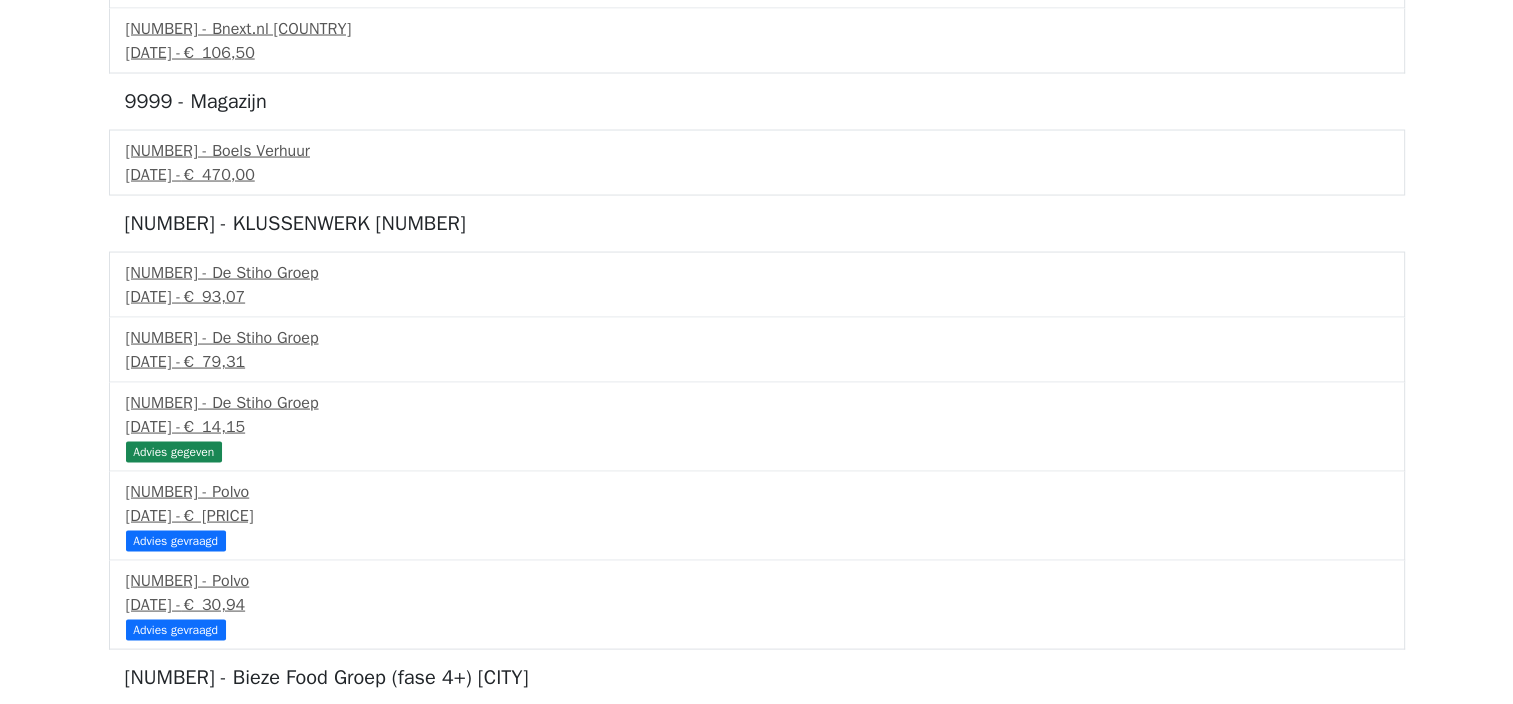 scroll, scrollTop: 3900, scrollLeft: 0, axis: vertical 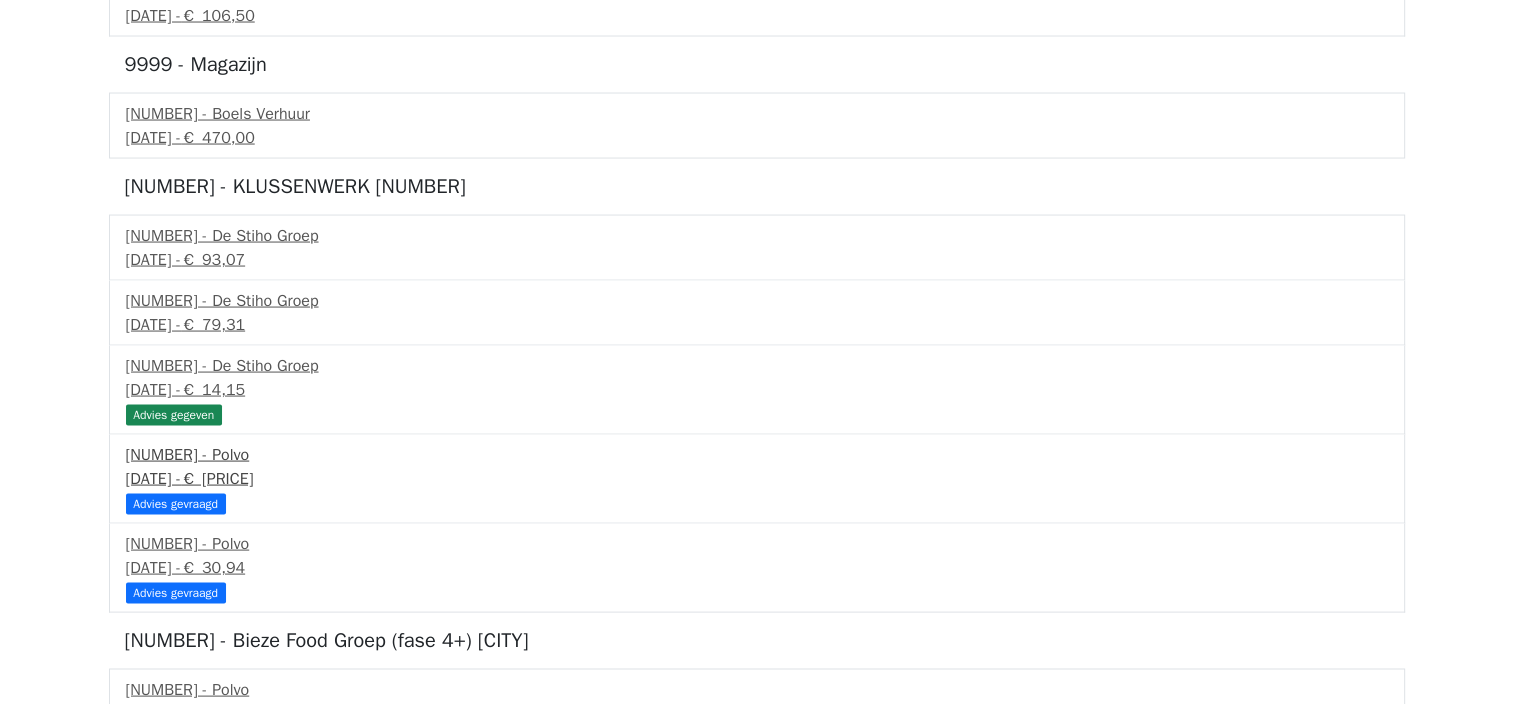 click on "Advies gevraagd" at bounding box center (176, 504) 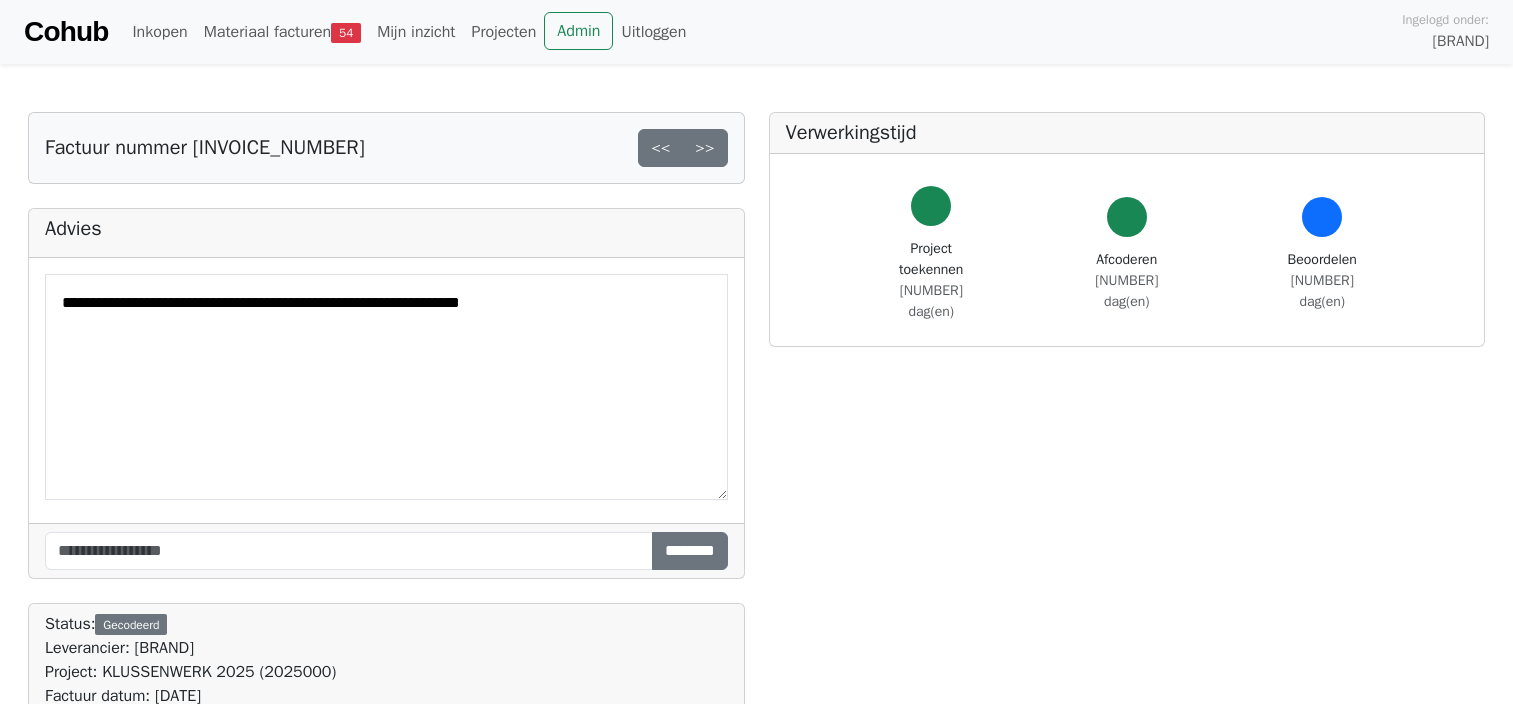 scroll, scrollTop: 0, scrollLeft: 0, axis: both 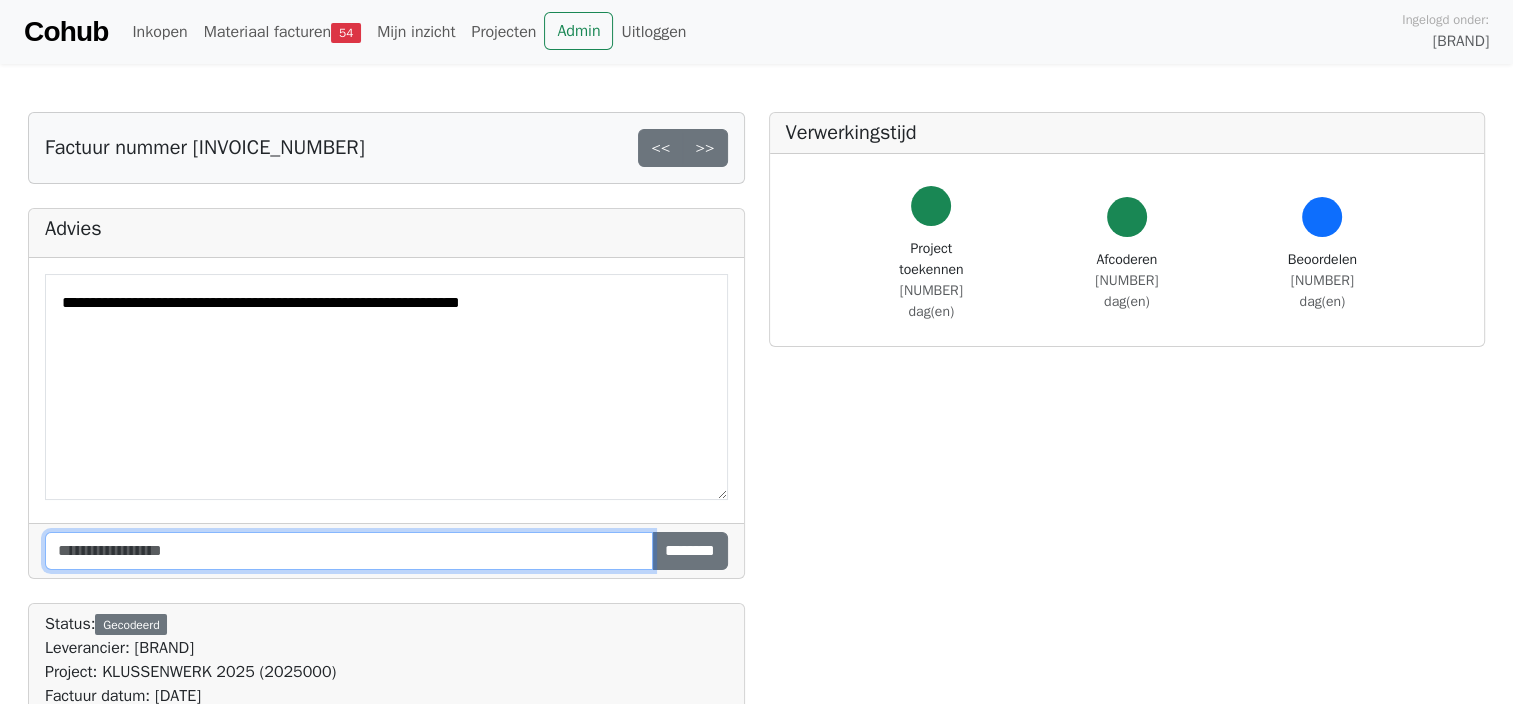 click at bounding box center (349, 551) 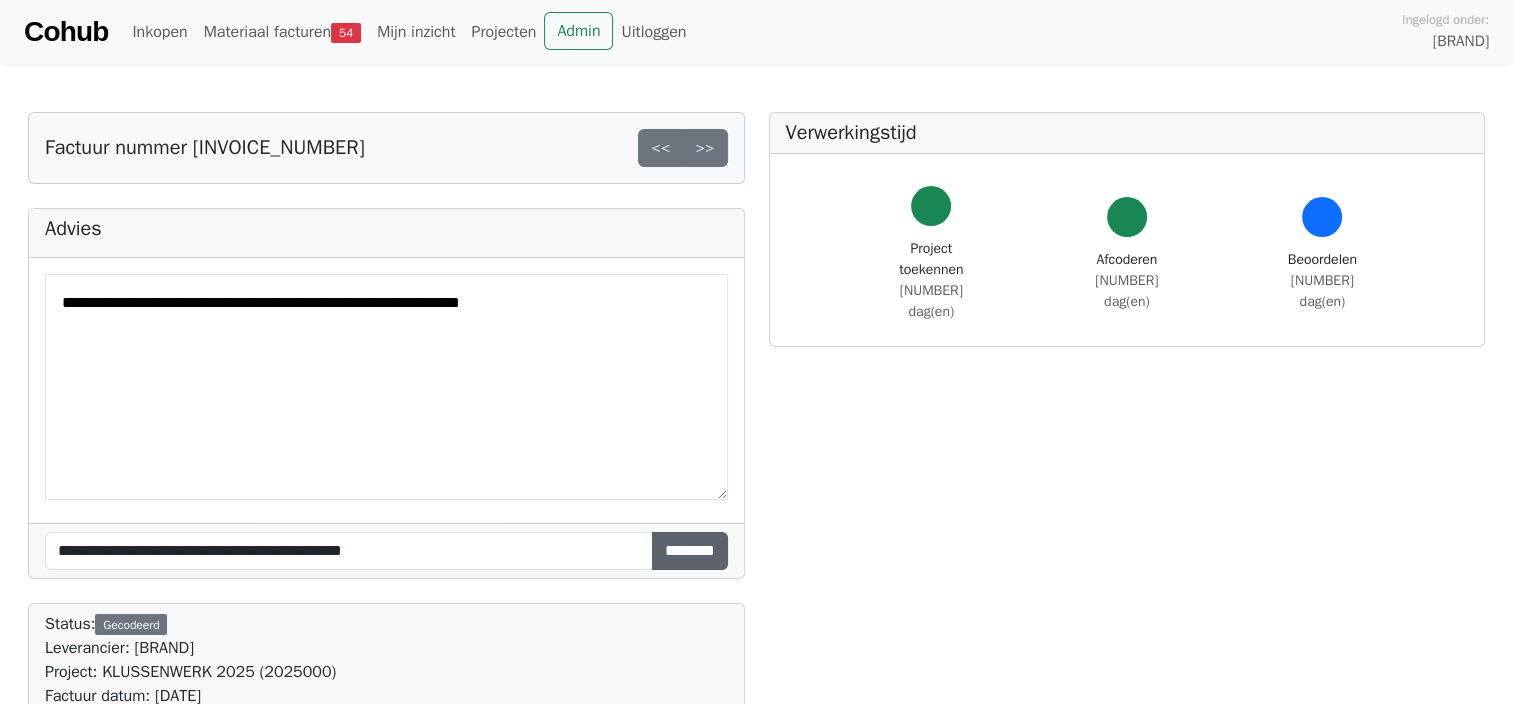 click on "********" at bounding box center [690, 551] 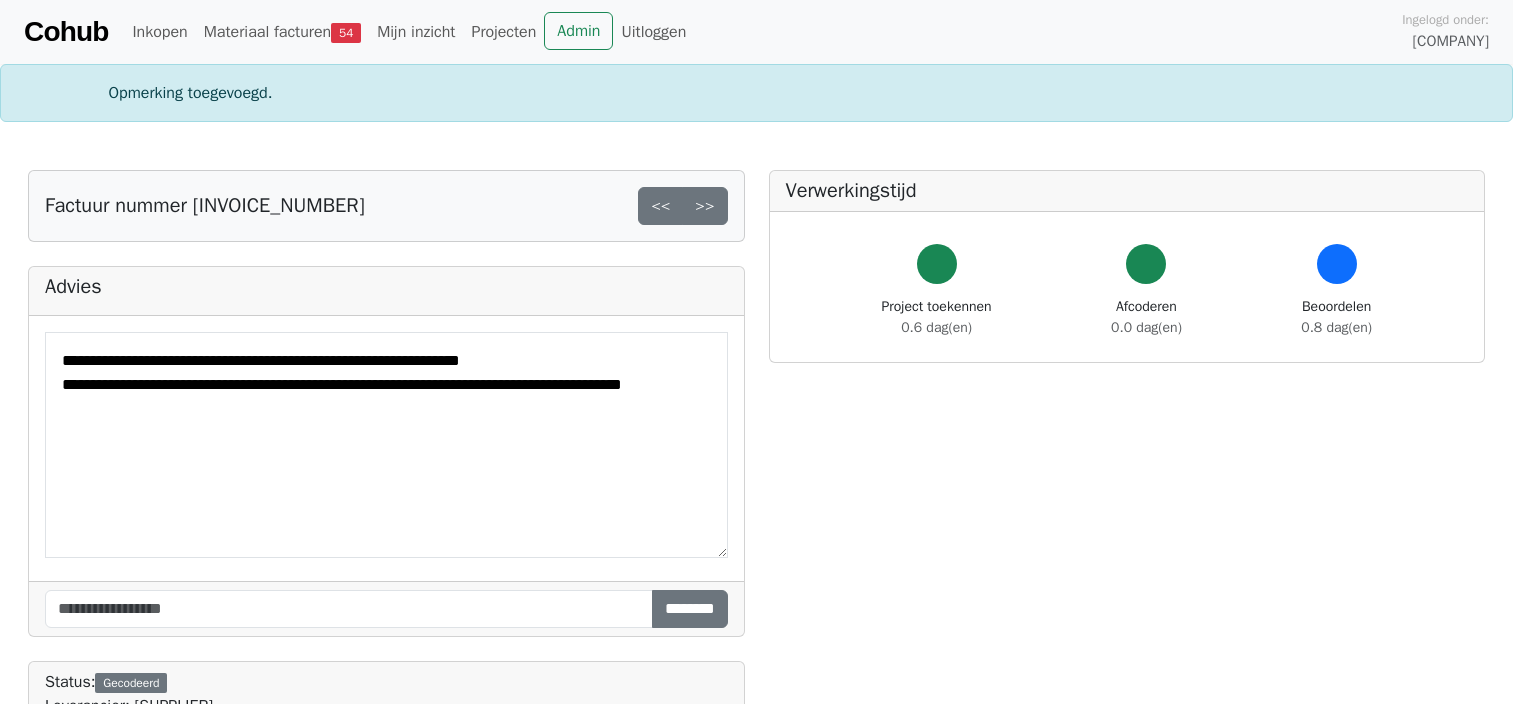 scroll, scrollTop: 0, scrollLeft: 0, axis: both 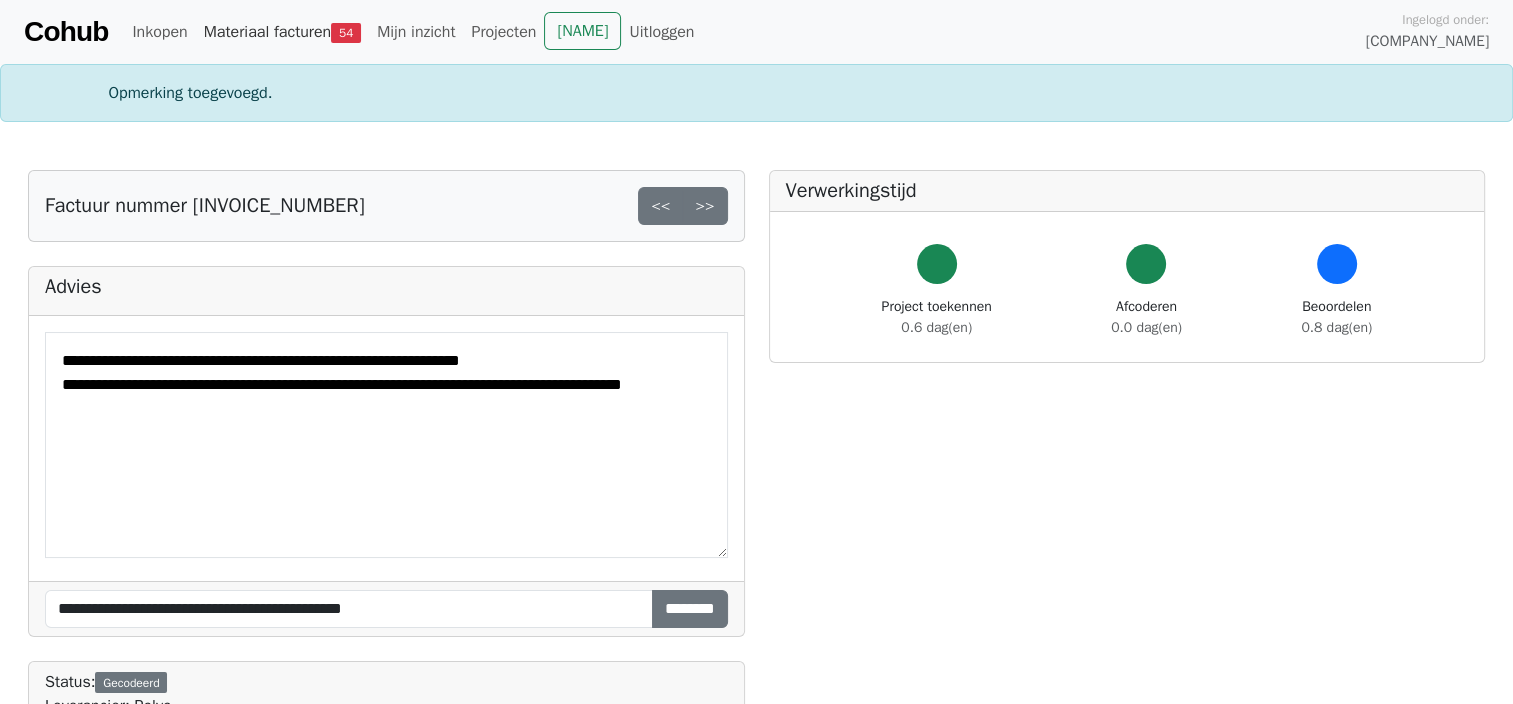 click on "Materiaal facturen  54" at bounding box center [282, 32] 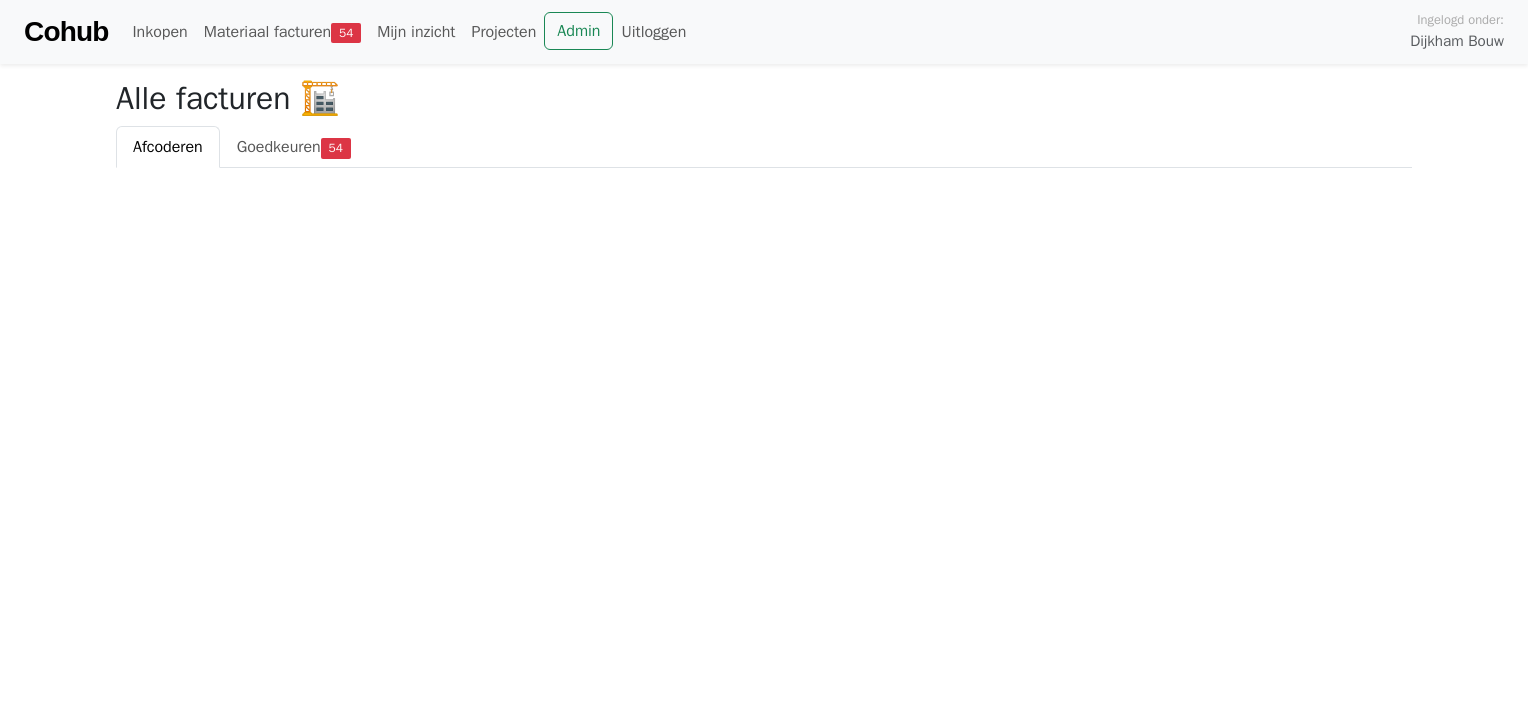 scroll, scrollTop: 0, scrollLeft: 0, axis: both 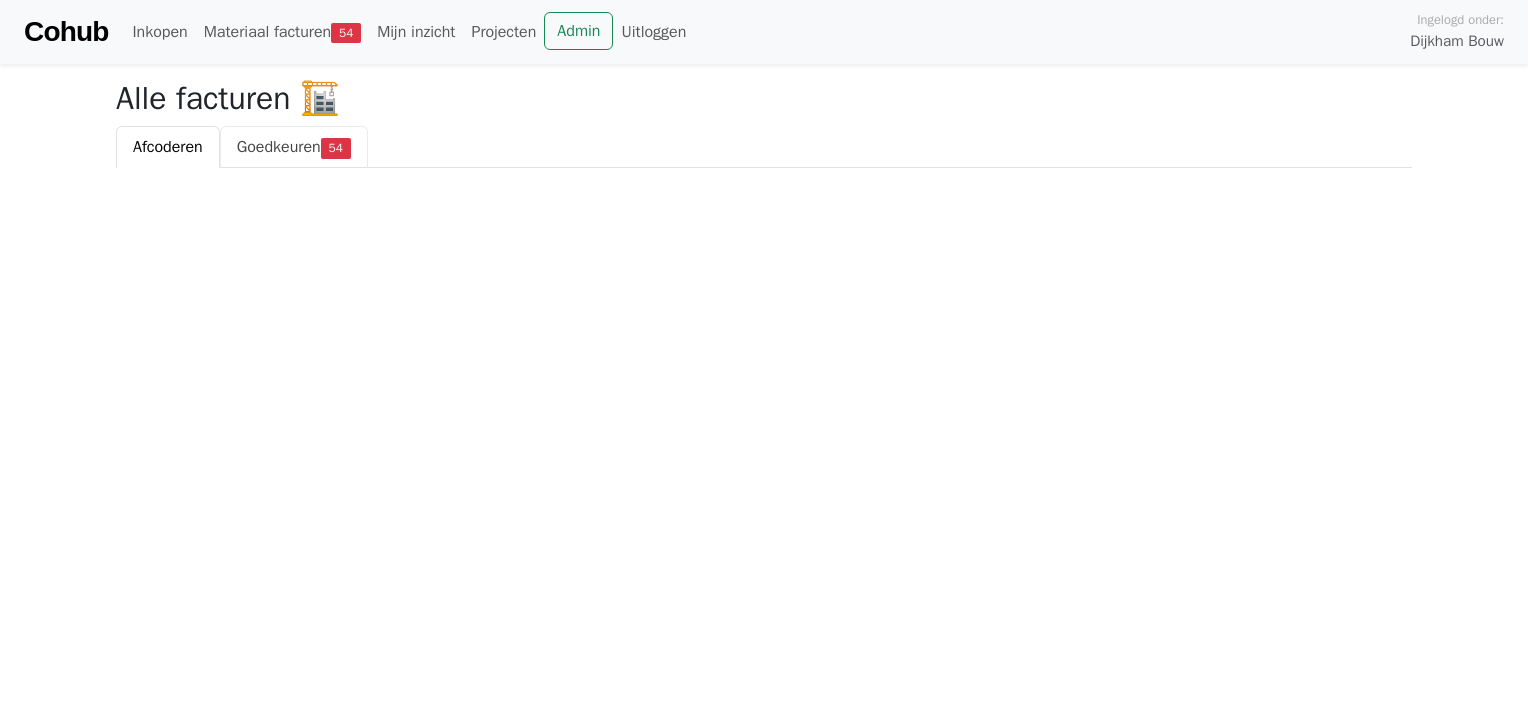 click on "Goedkeuren" at bounding box center [279, 147] 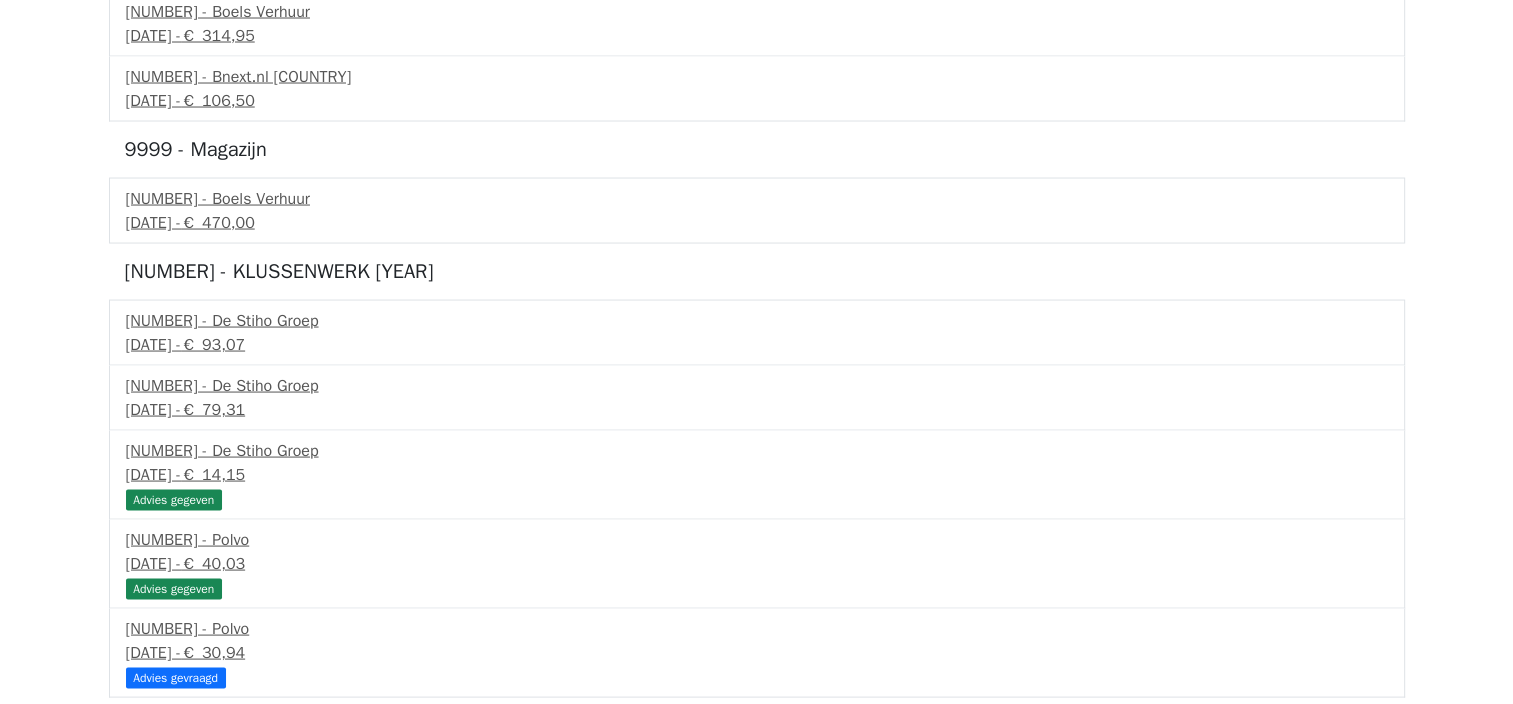 scroll, scrollTop: 3919, scrollLeft: 0, axis: vertical 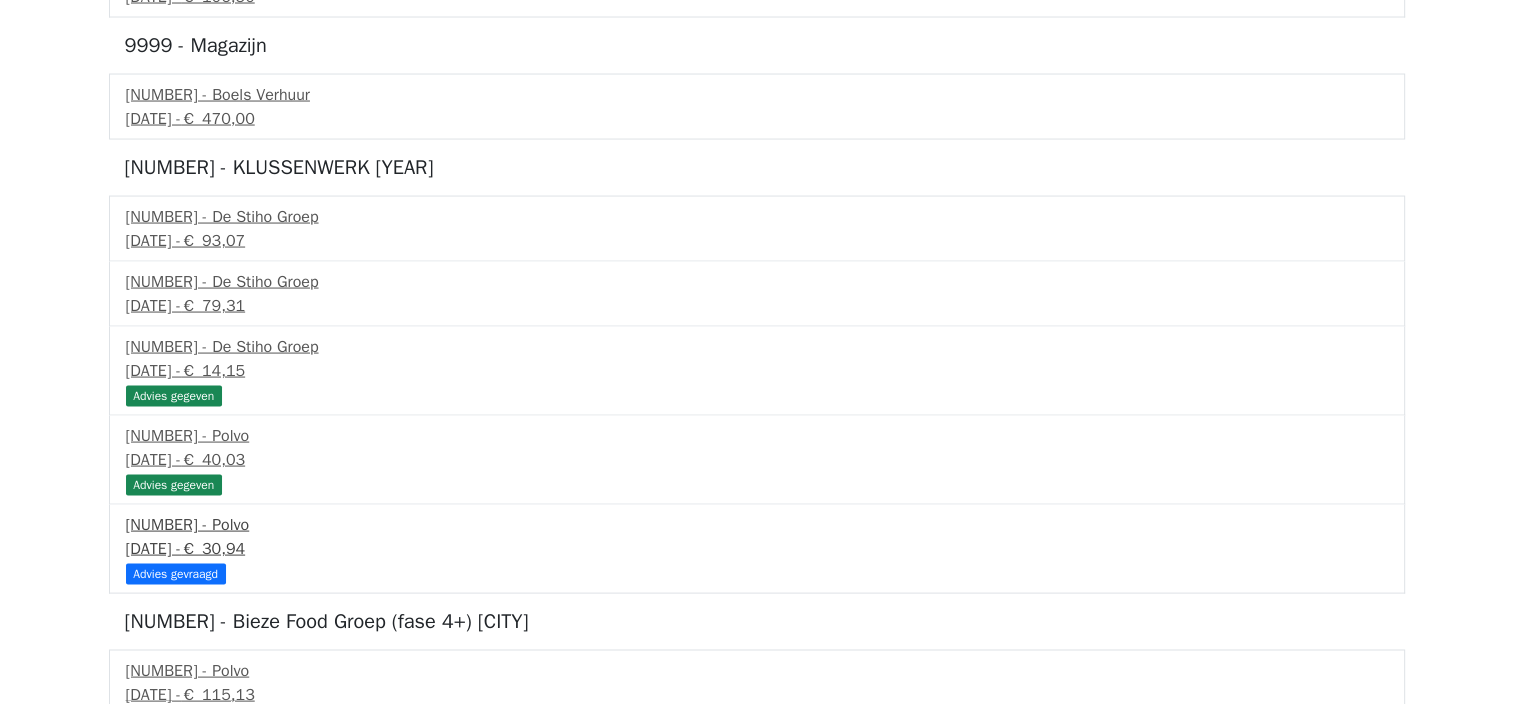 click on "VF08363556 - Polvo" at bounding box center (757, 525) 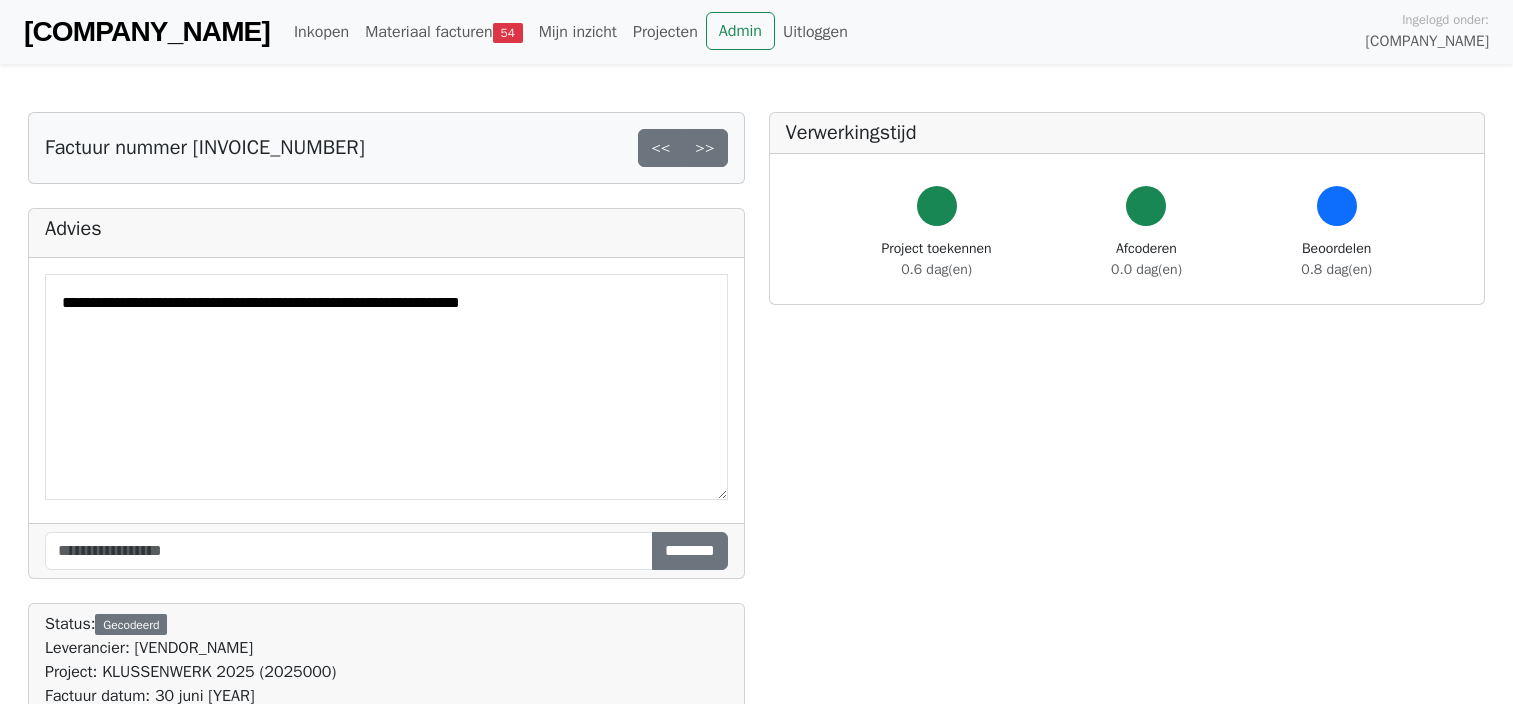 scroll, scrollTop: 0, scrollLeft: 0, axis: both 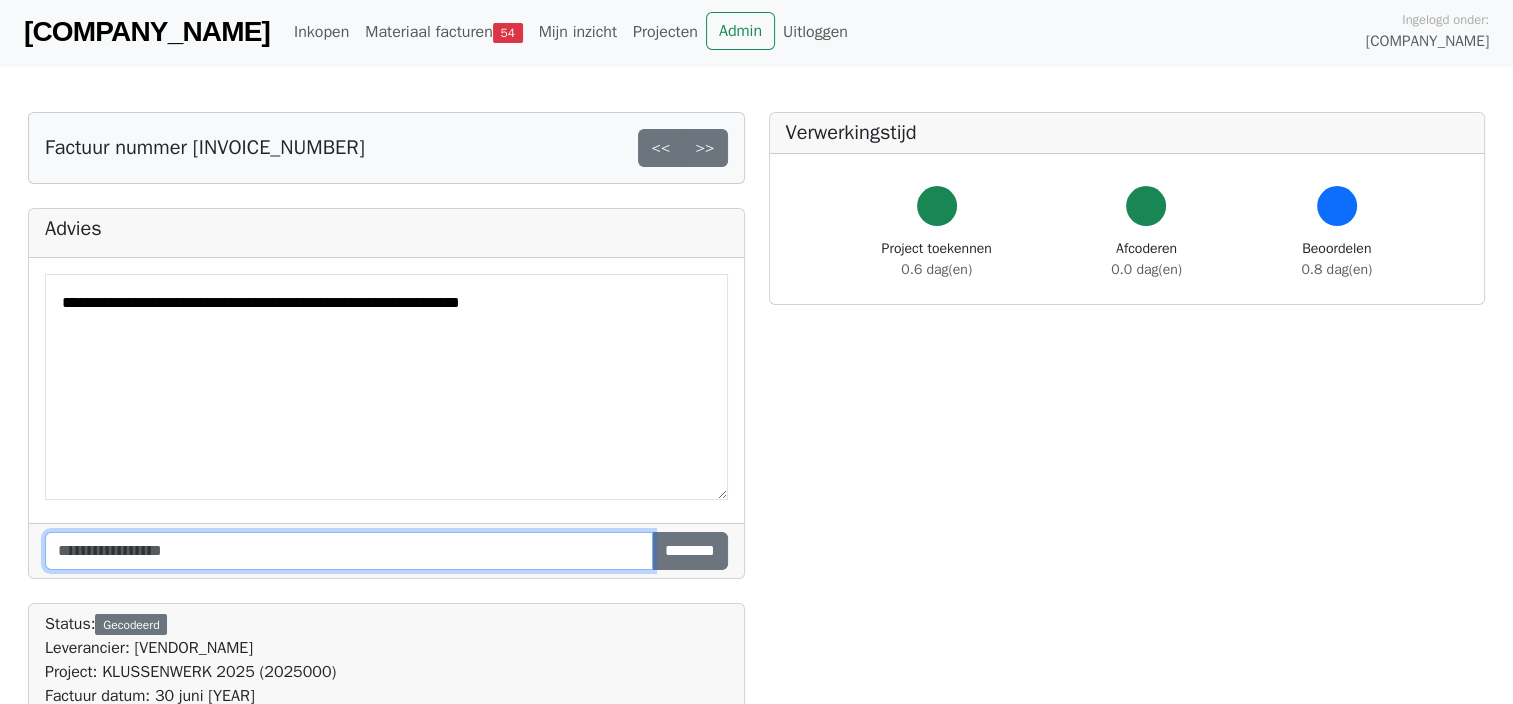 click at bounding box center [349, 551] 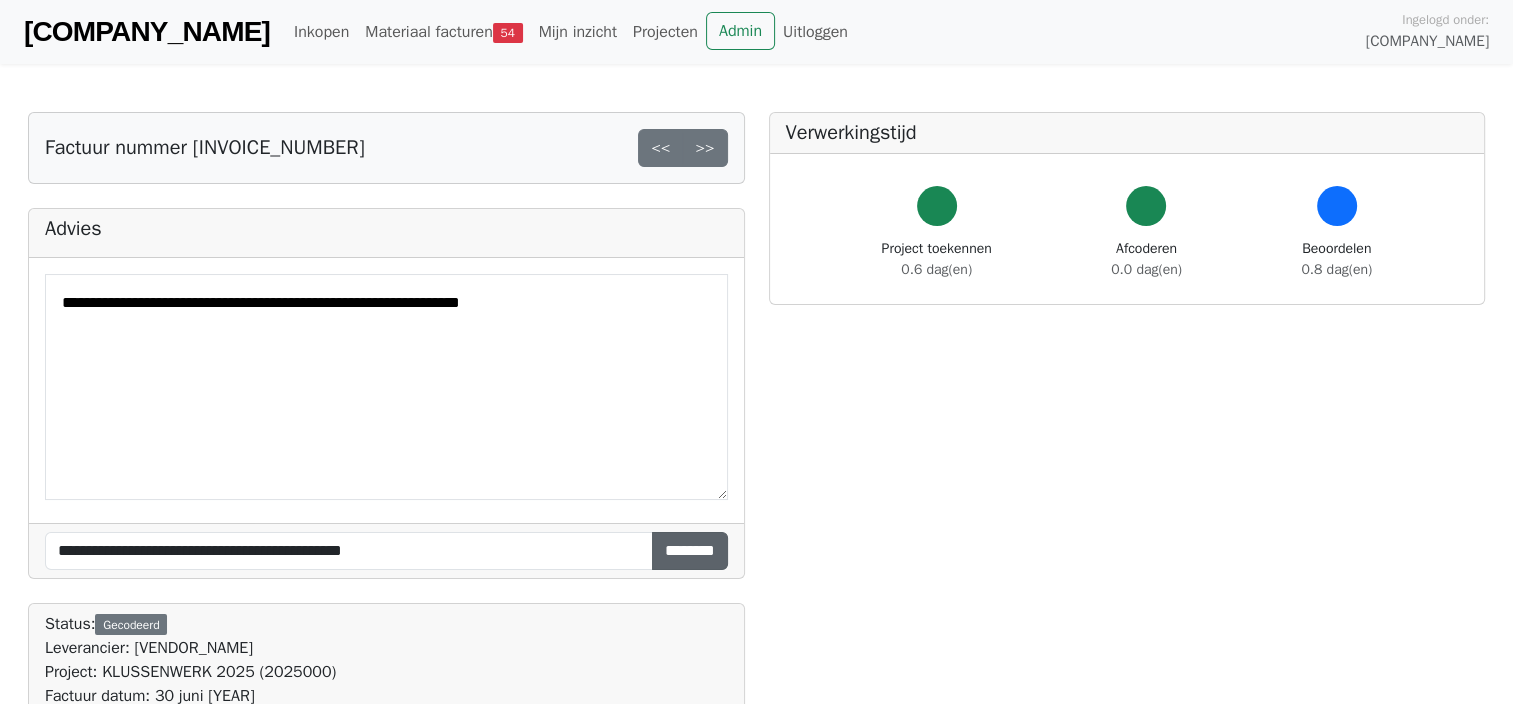 click on "********" at bounding box center (690, 551) 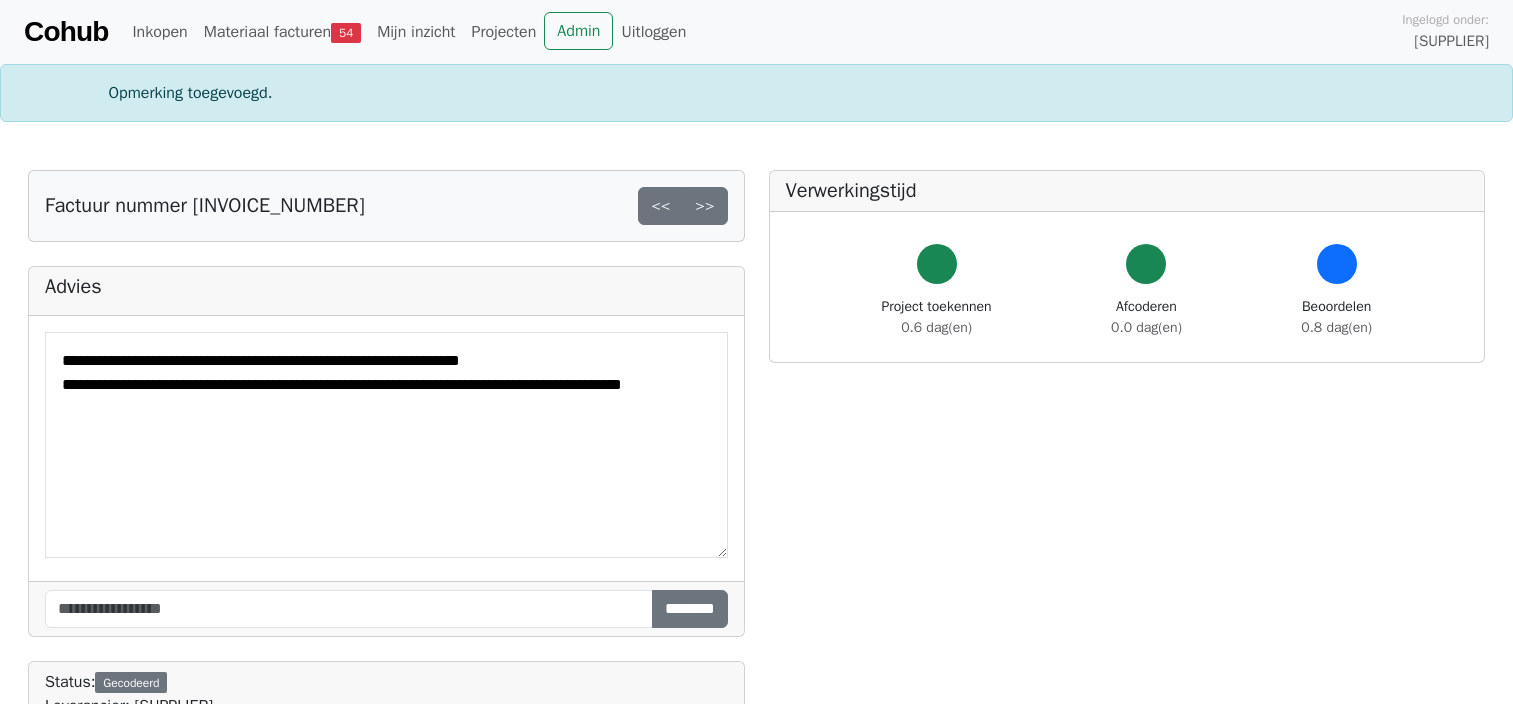 scroll, scrollTop: 0, scrollLeft: 0, axis: both 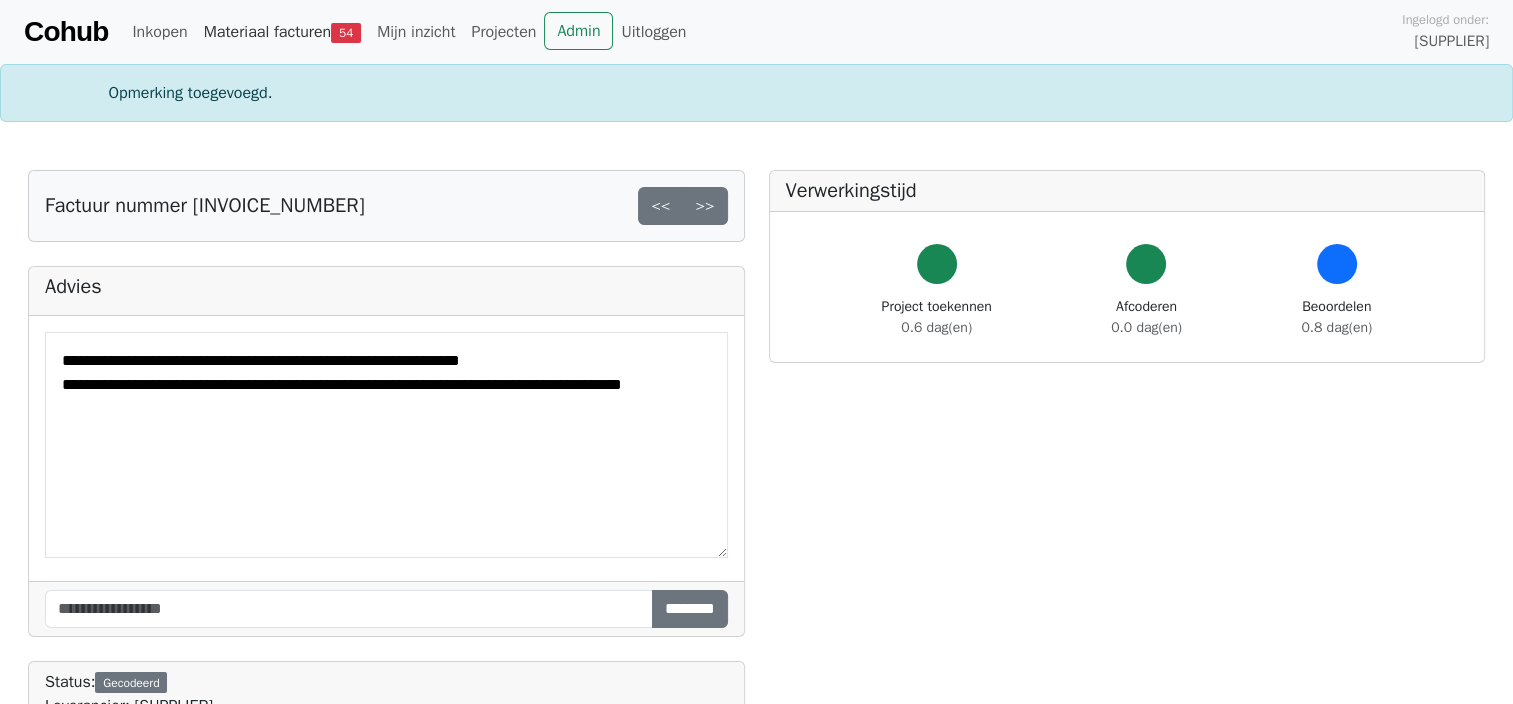 click on "Materiaal facturen  54" at bounding box center (282, 32) 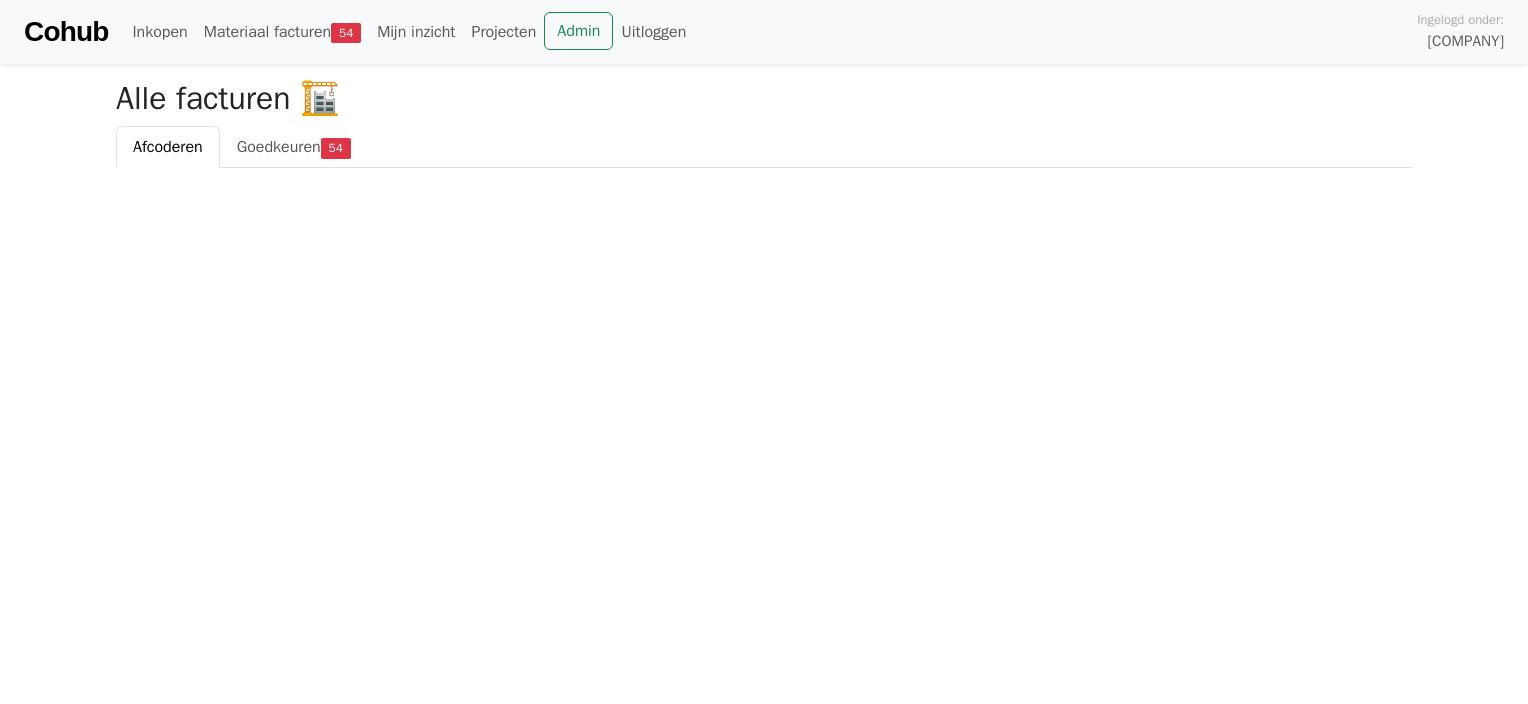scroll, scrollTop: 0, scrollLeft: 0, axis: both 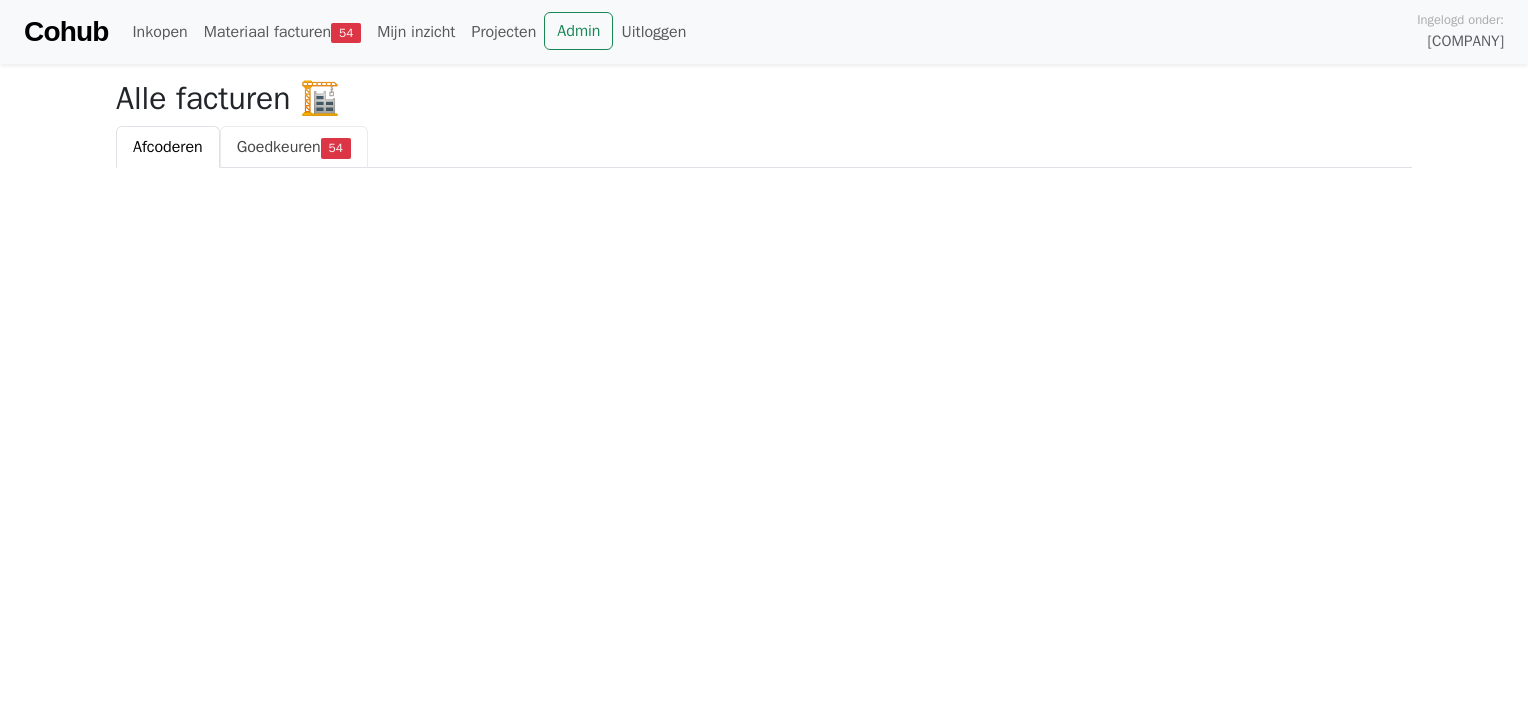 click on "Goedkeuren" at bounding box center [279, 147] 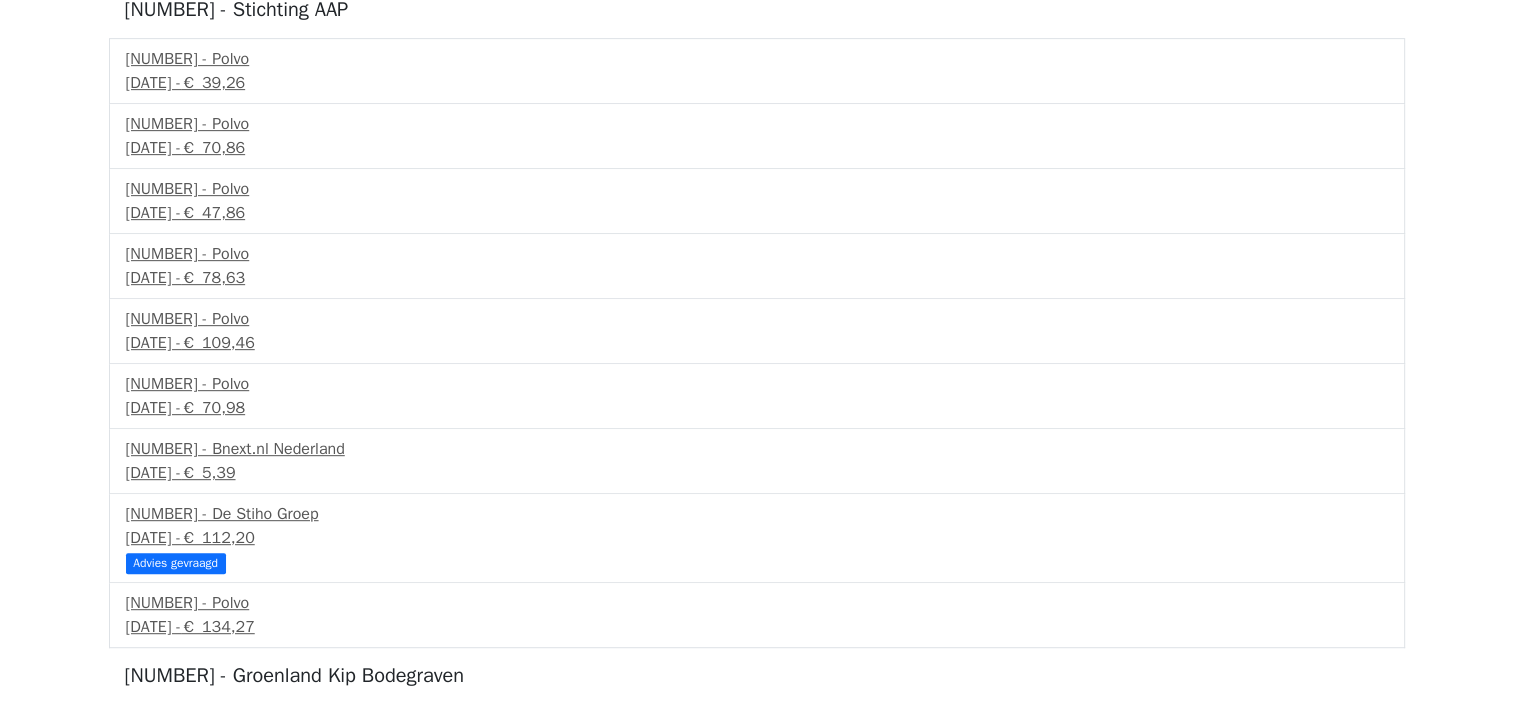 scroll, scrollTop: 1200, scrollLeft: 0, axis: vertical 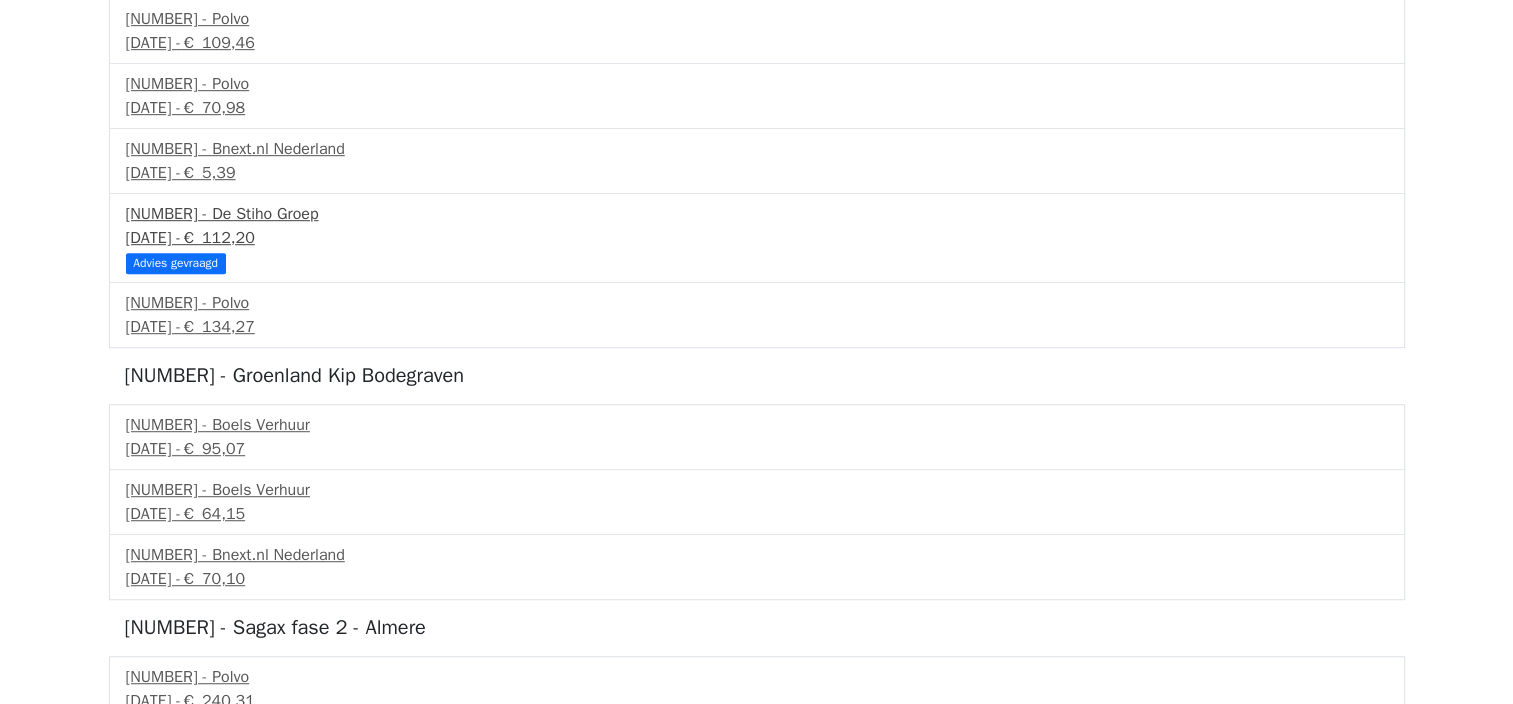 click on "[NUMBER] - [COMPANY]" at bounding box center (757, 214) 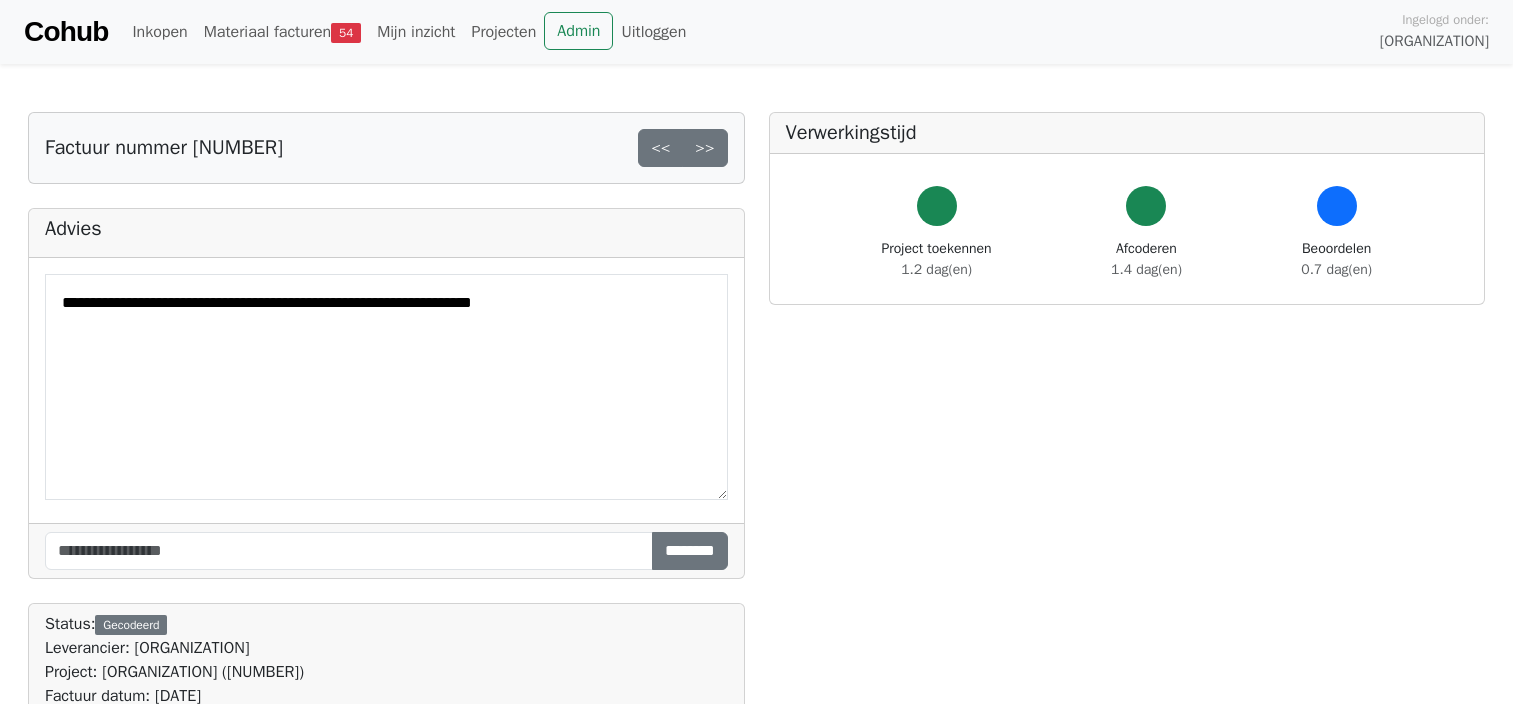 scroll, scrollTop: 0, scrollLeft: 0, axis: both 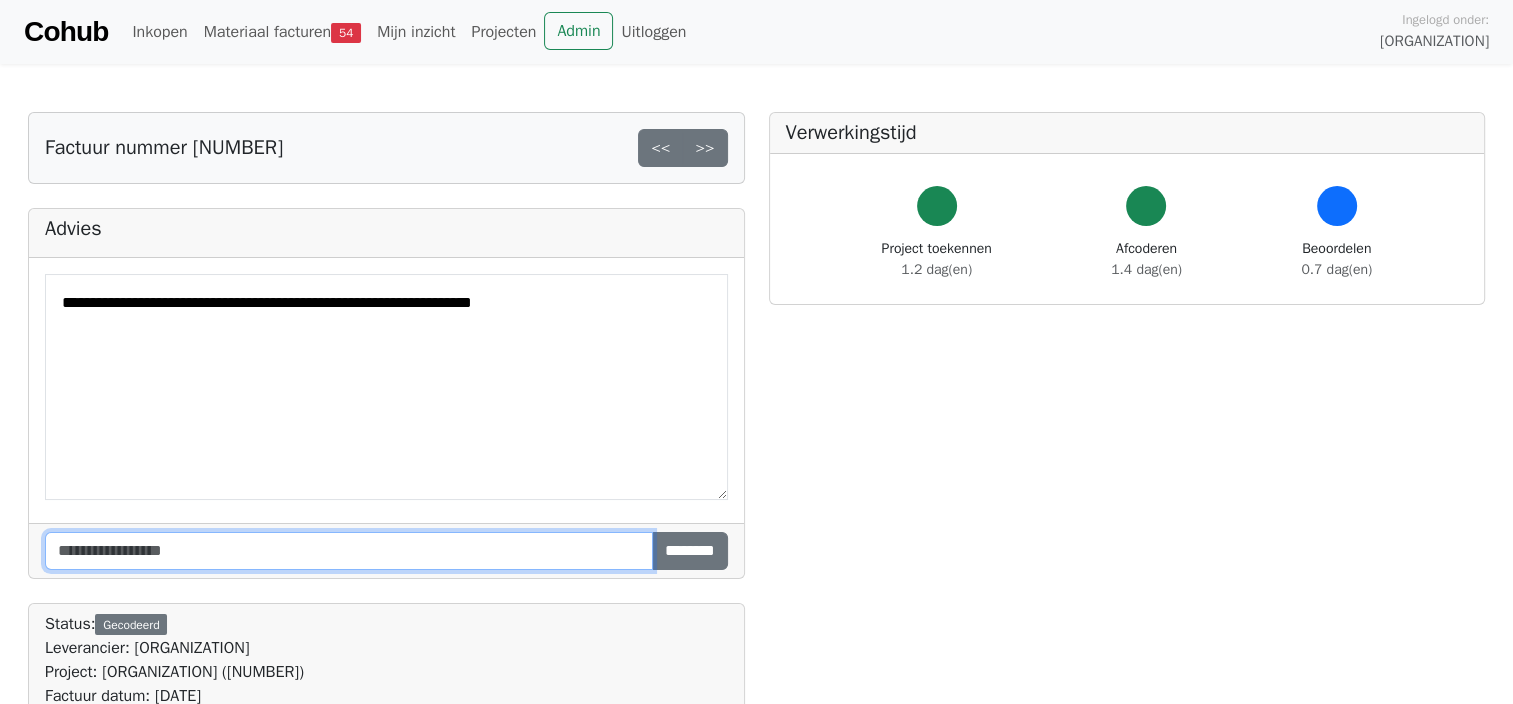 click at bounding box center (349, 551) 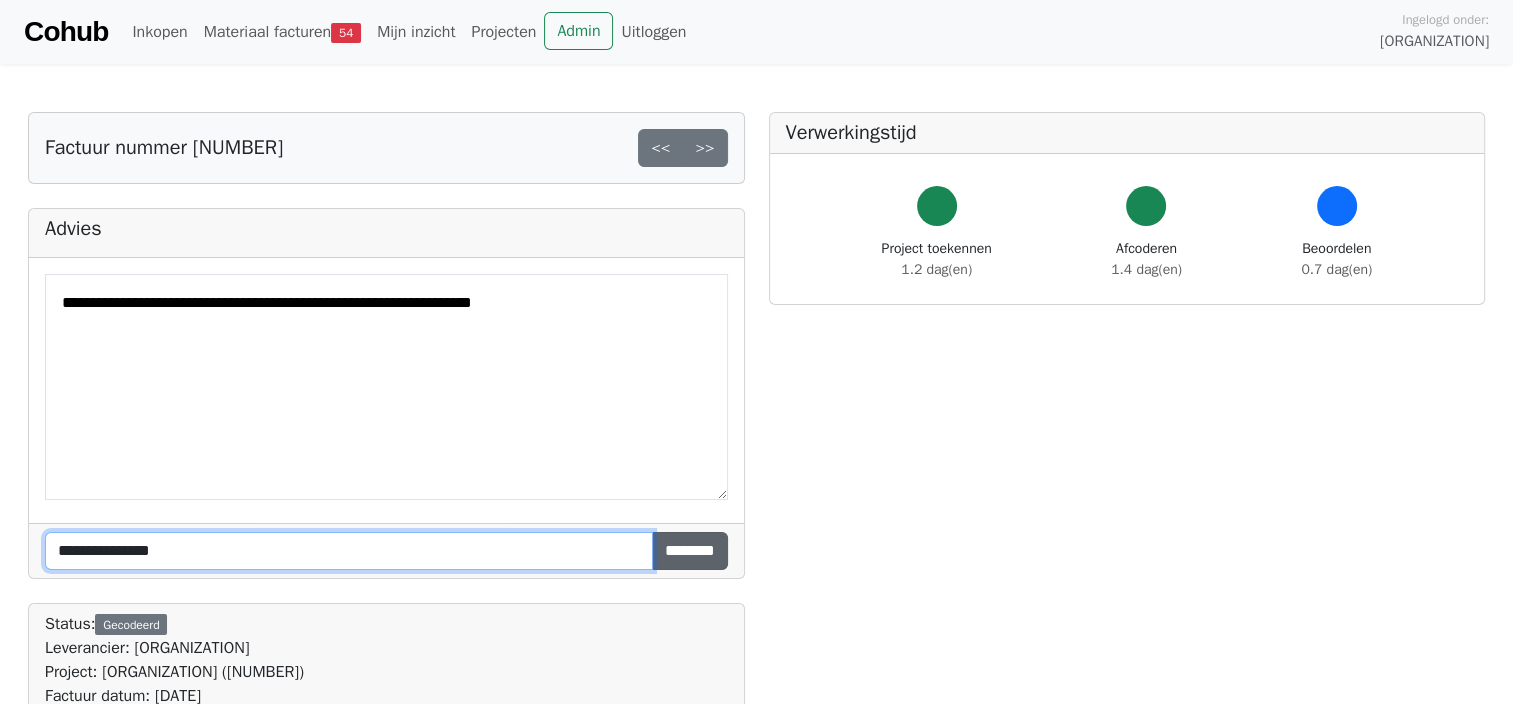 type on "**********" 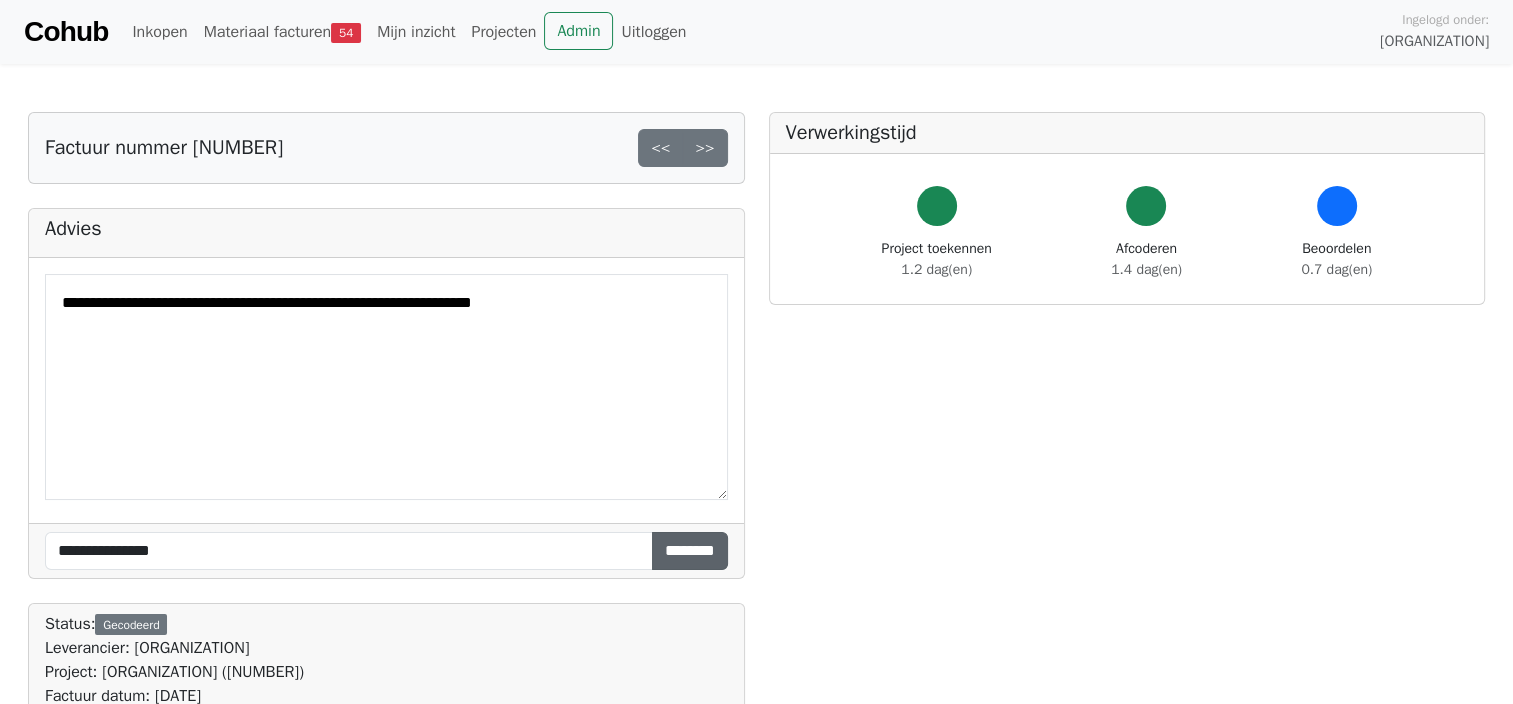 click on "********" at bounding box center (690, 551) 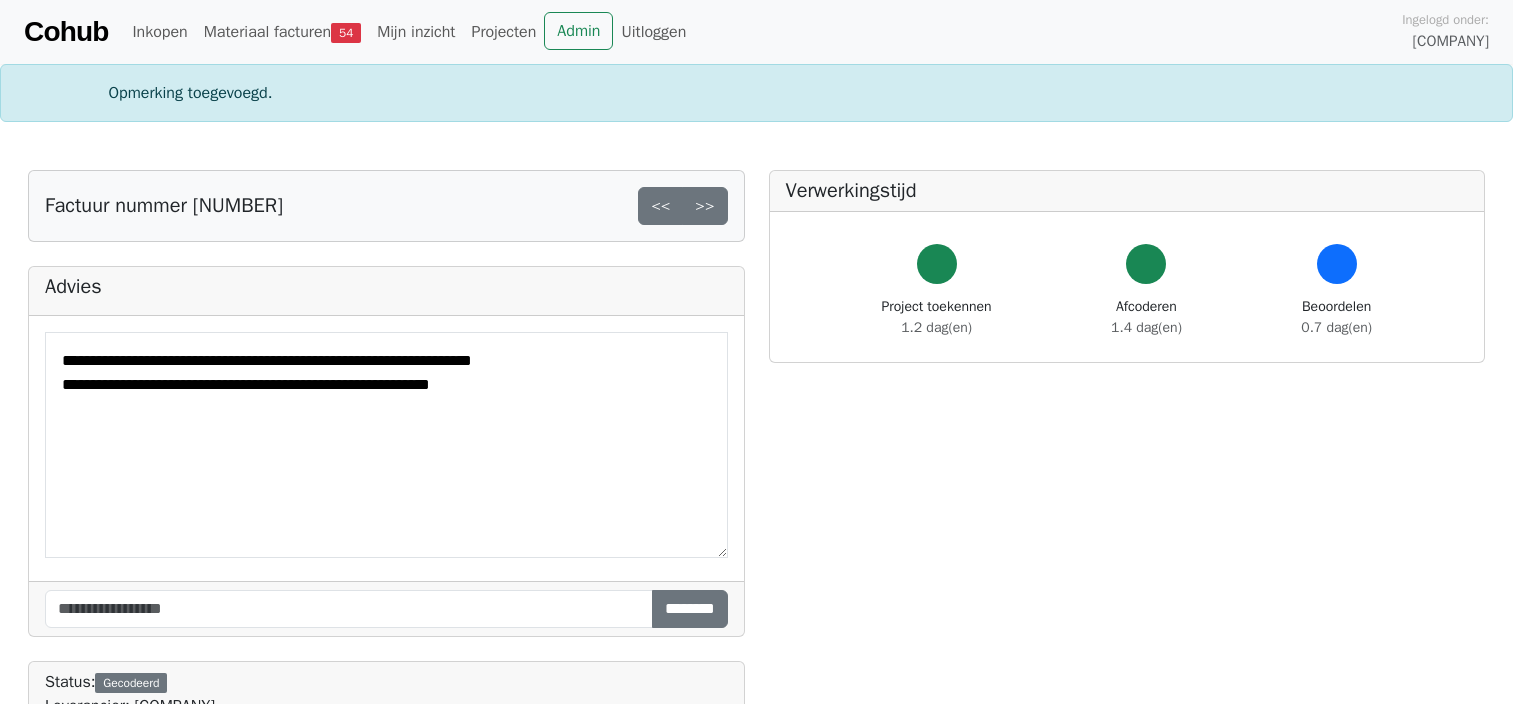 scroll, scrollTop: 0, scrollLeft: 0, axis: both 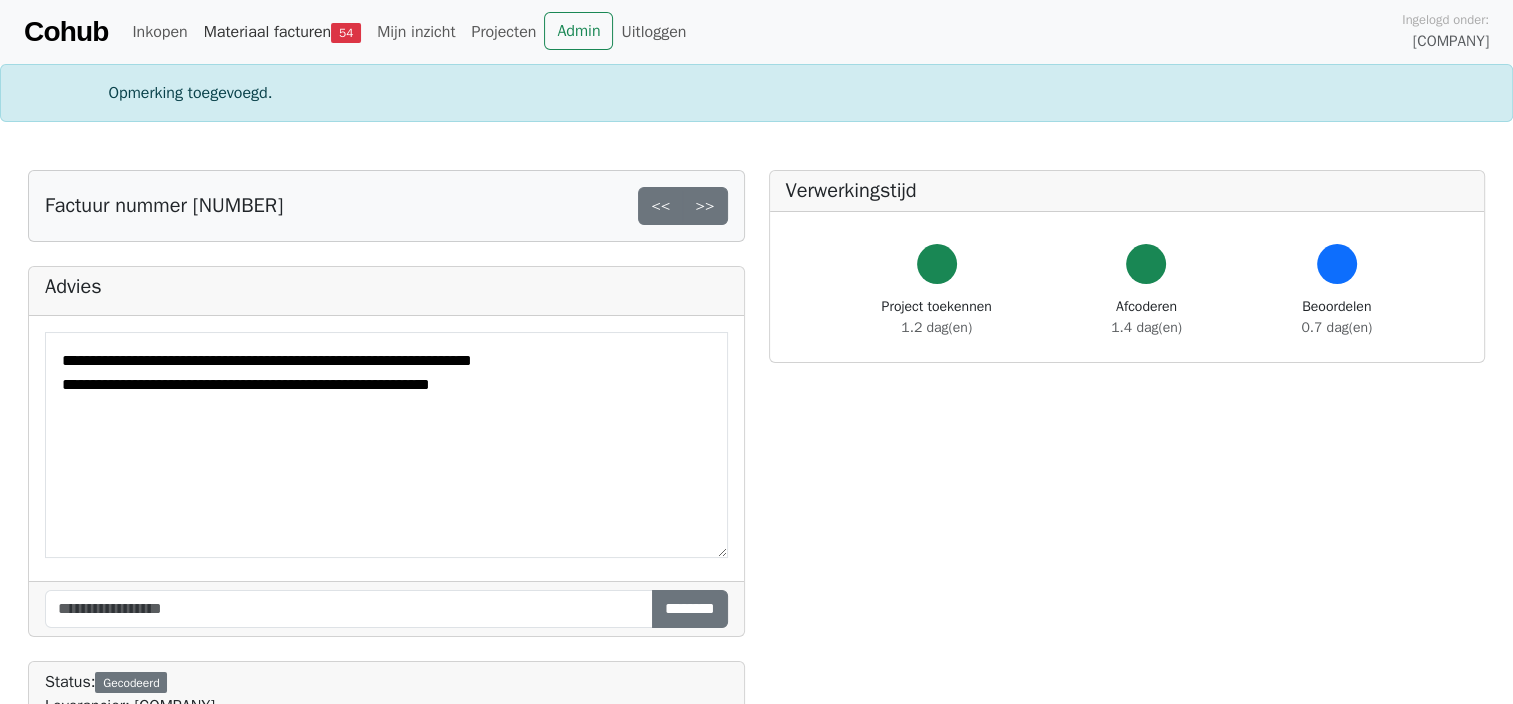 click on "Materiaal facturen  54" at bounding box center [282, 32] 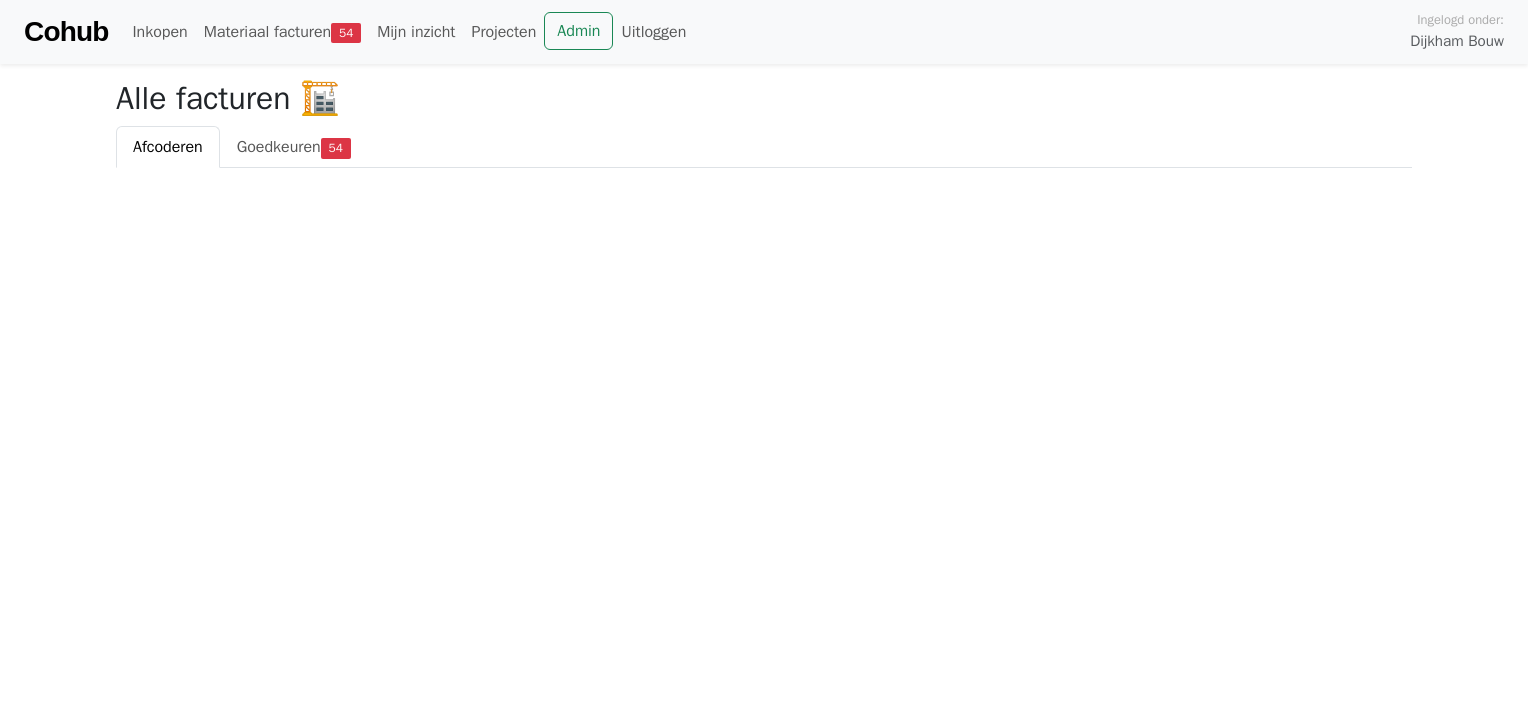 scroll, scrollTop: 0, scrollLeft: 0, axis: both 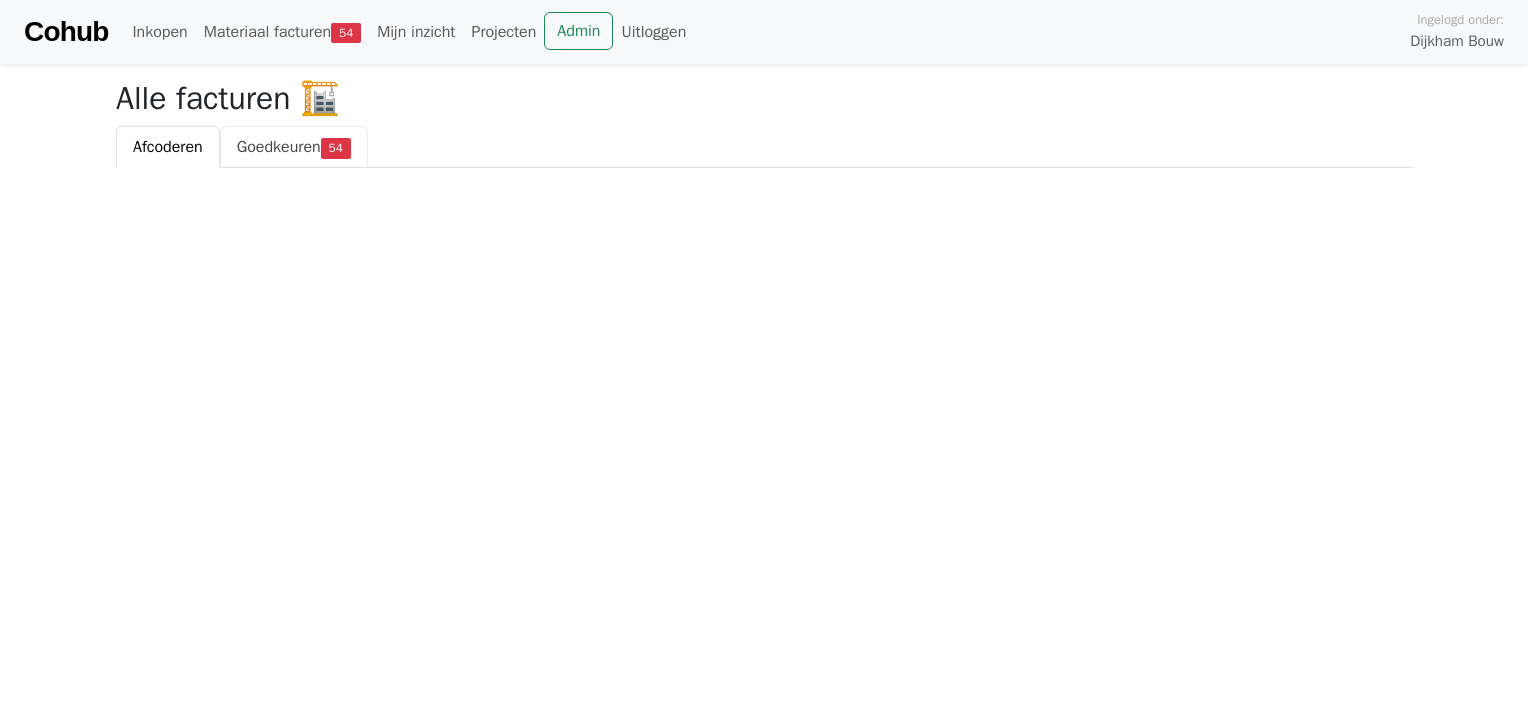 click on "Goedkeuren" at bounding box center [279, 147] 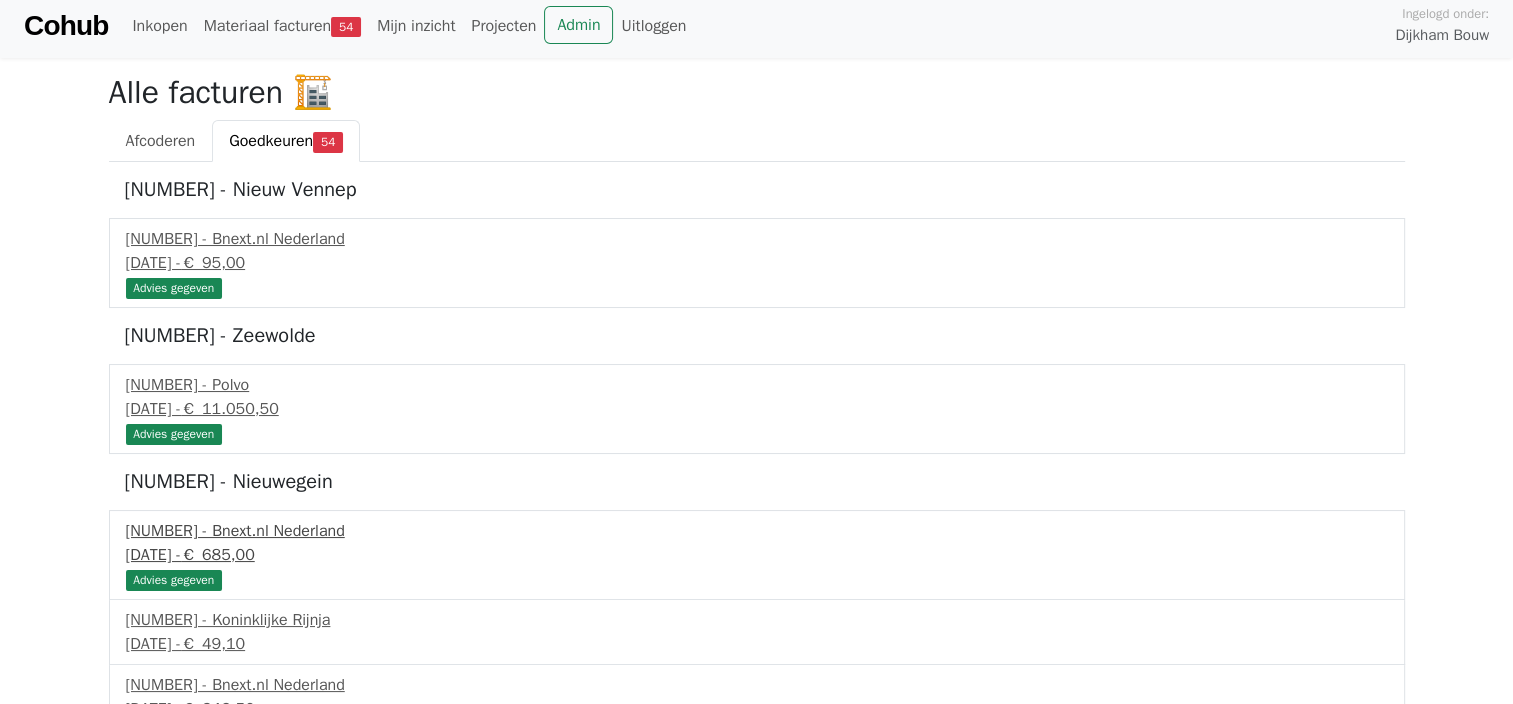 scroll, scrollTop: 0, scrollLeft: 0, axis: both 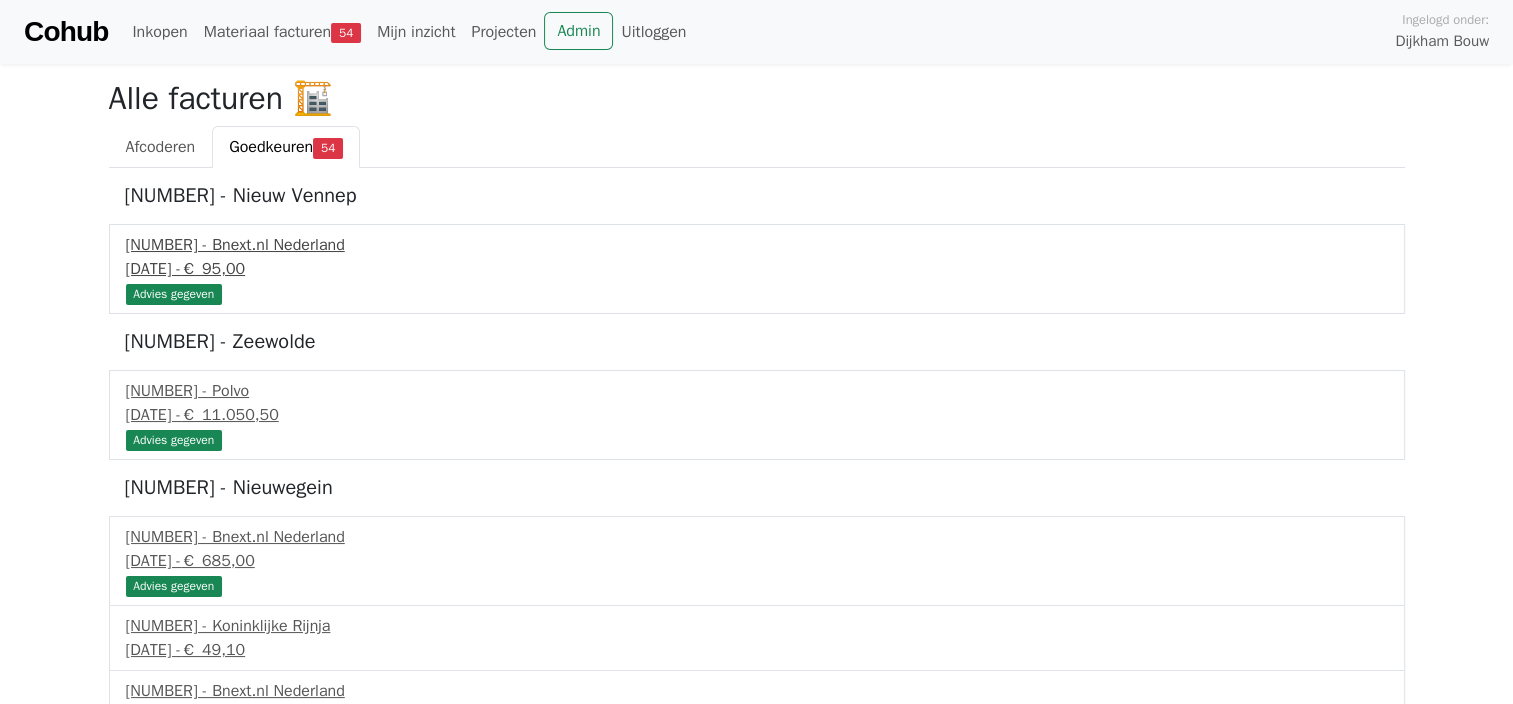 click on "7 april 2025 -  € 95,00" at bounding box center (757, 269) 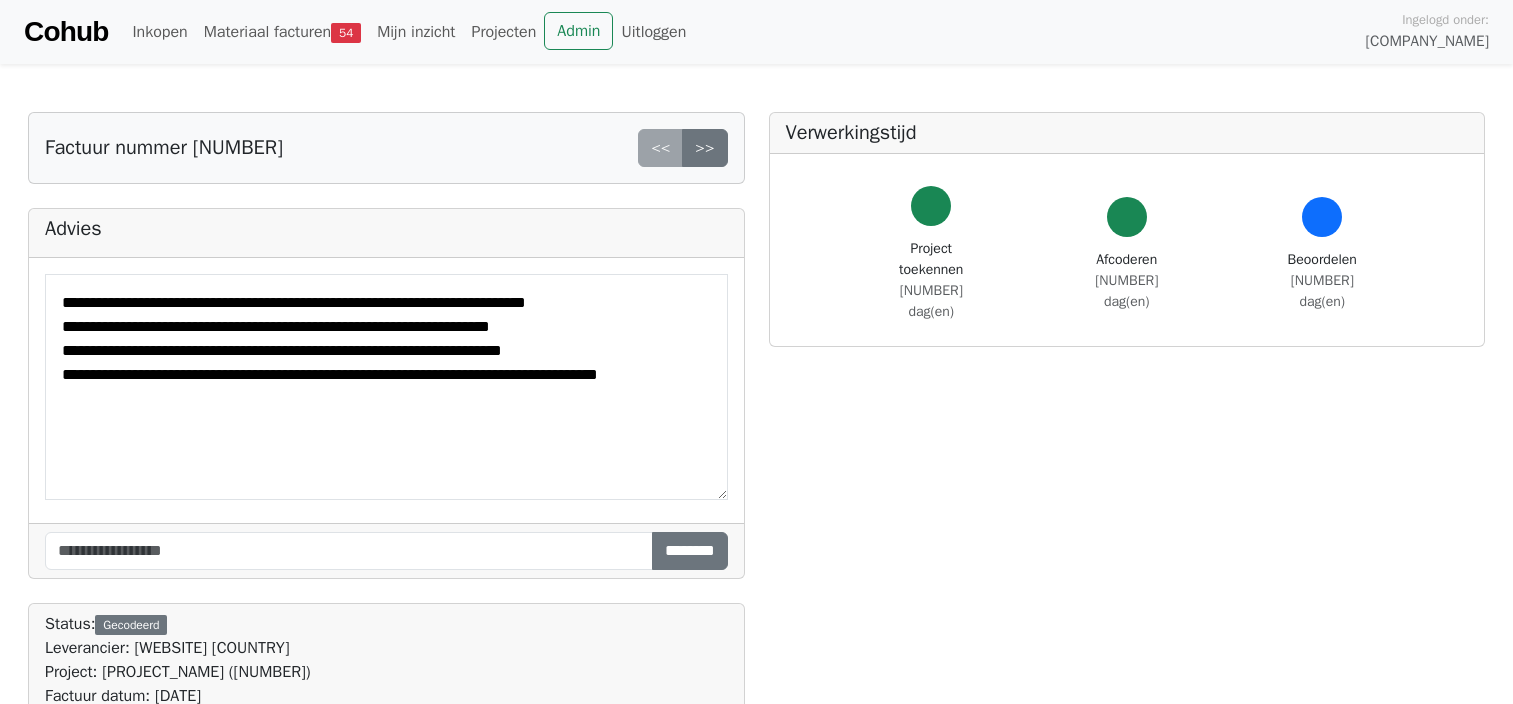 scroll, scrollTop: 0, scrollLeft: 0, axis: both 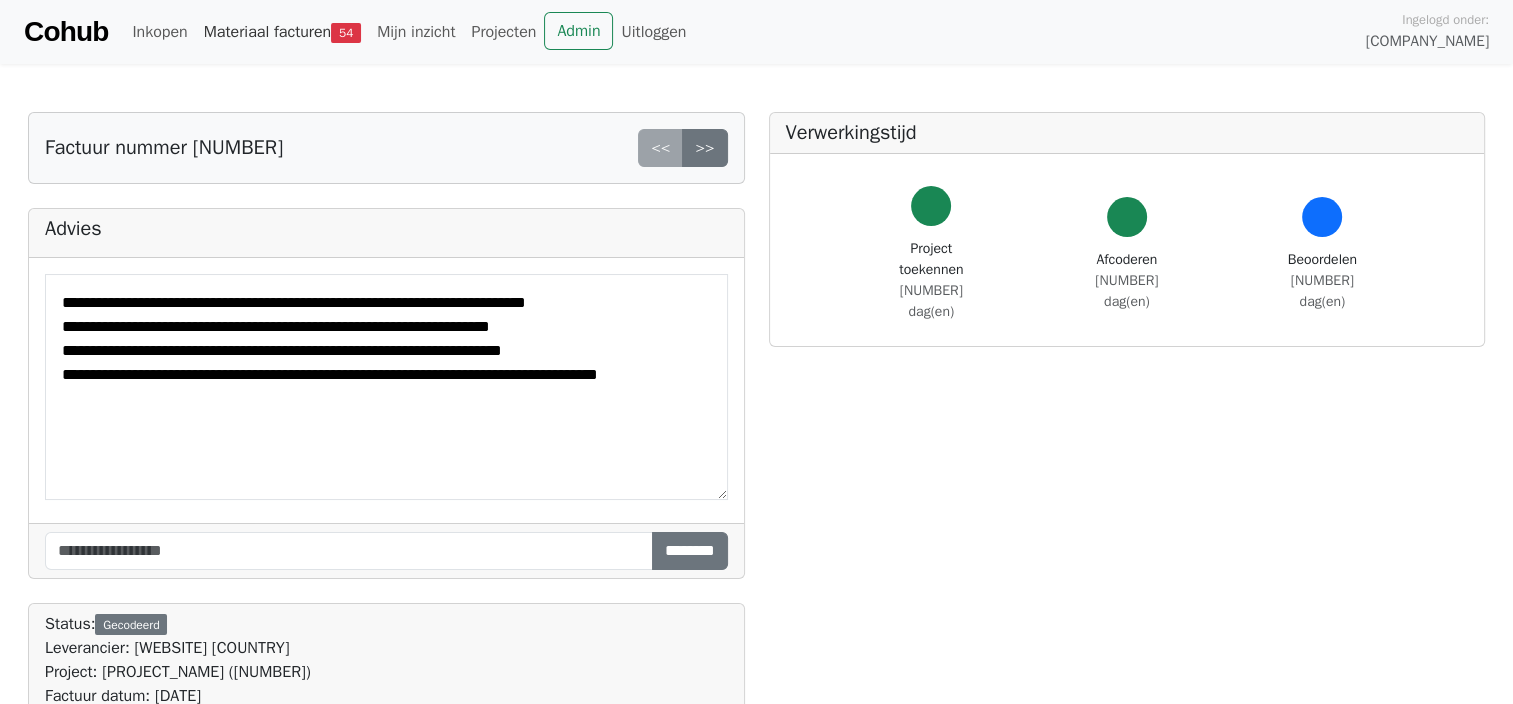 click on "Materiaal facturen  54" at bounding box center [282, 32] 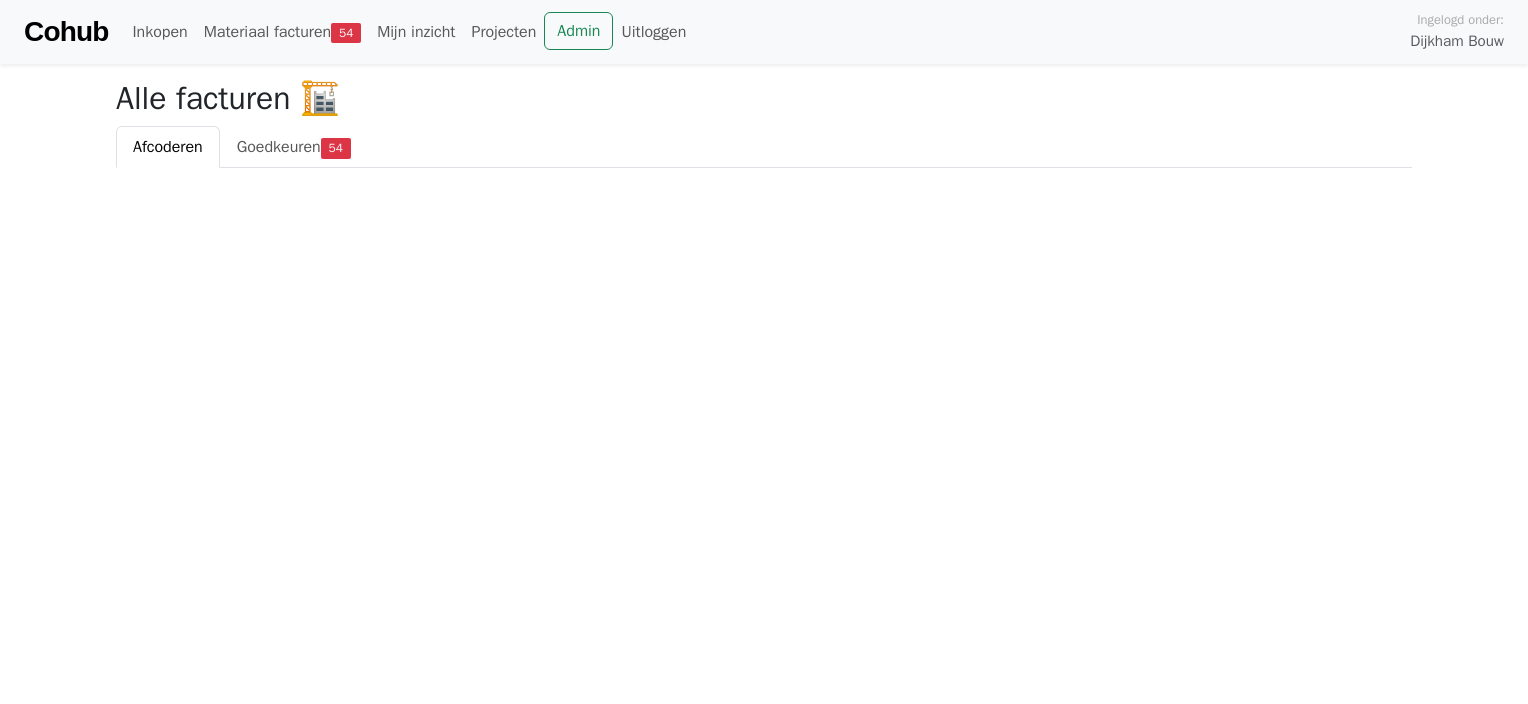scroll, scrollTop: 0, scrollLeft: 0, axis: both 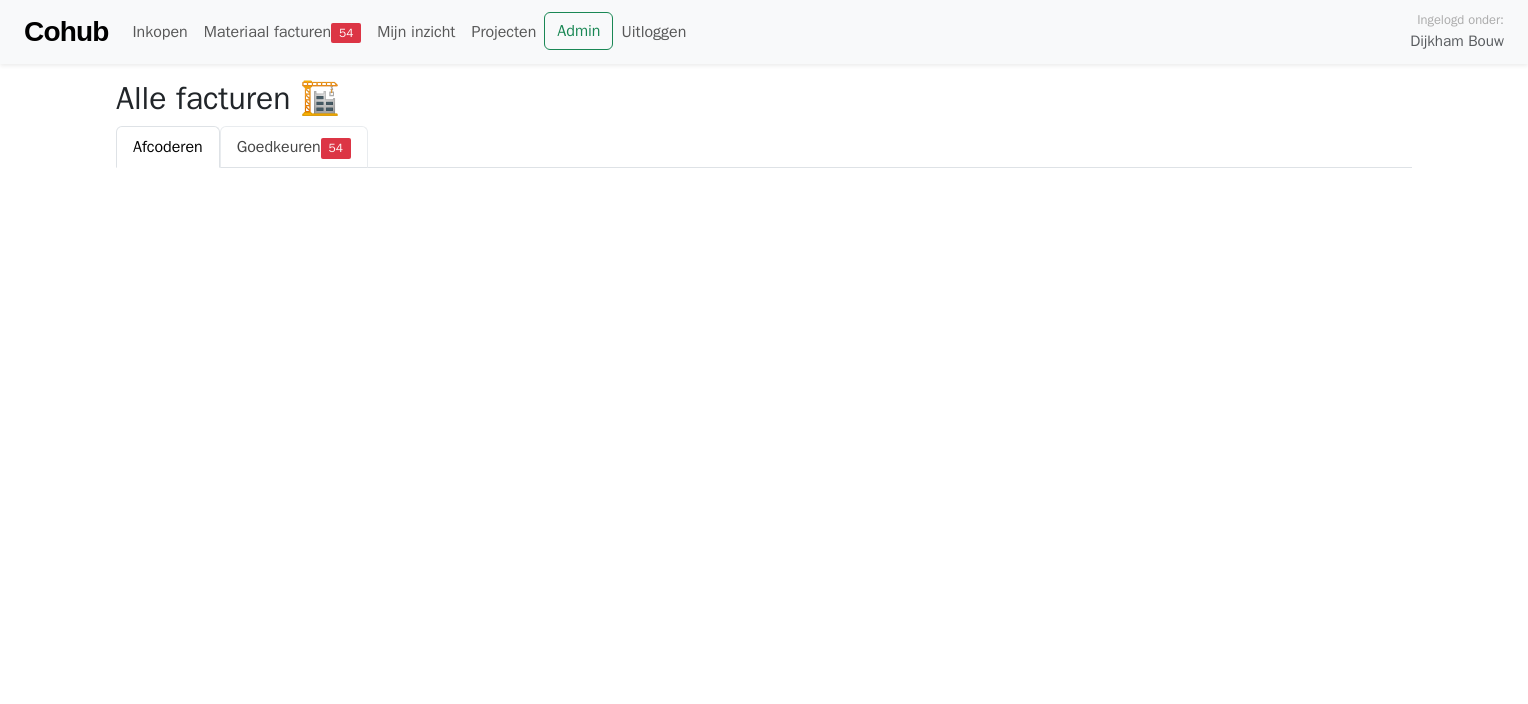 click on "Goedkeuren" at bounding box center [279, 147] 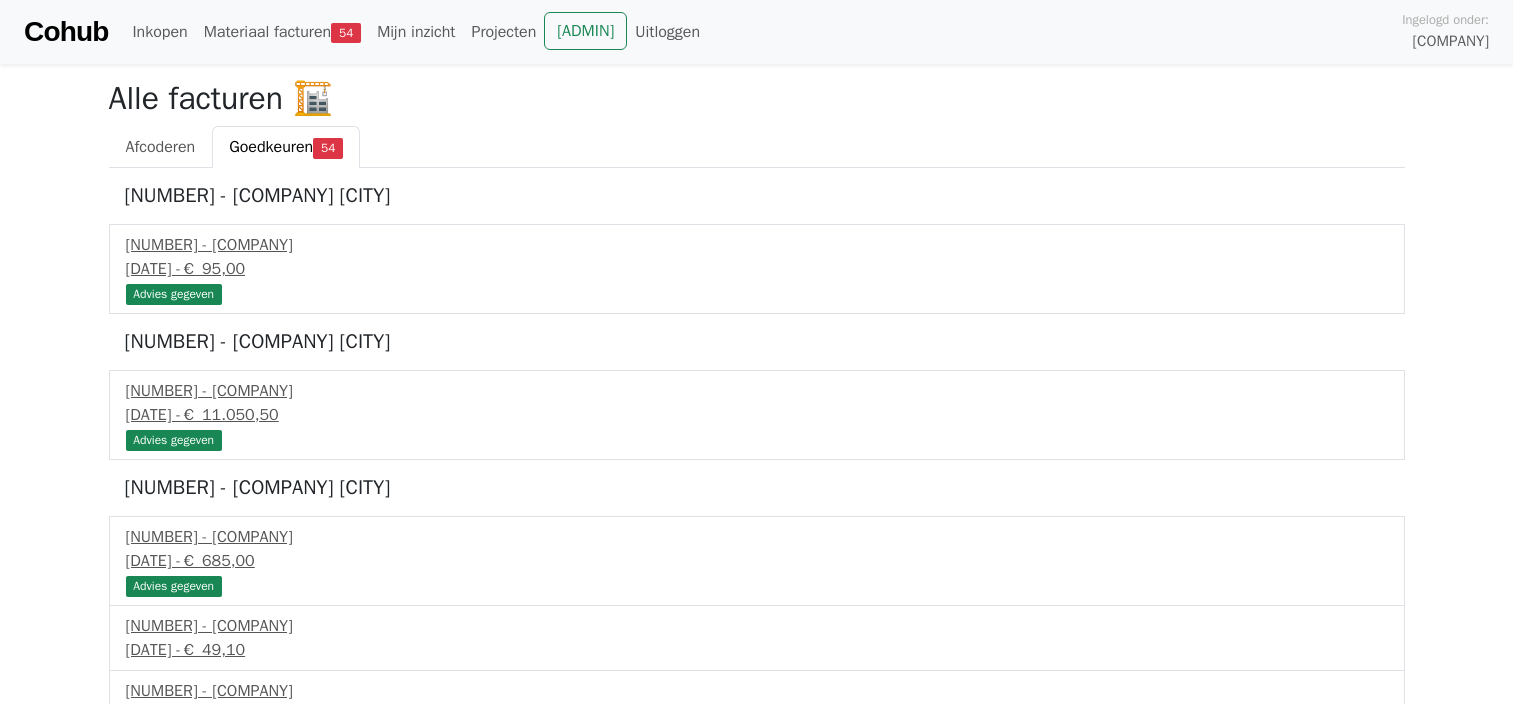 scroll, scrollTop: 0, scrollLeft: 0, axis: both 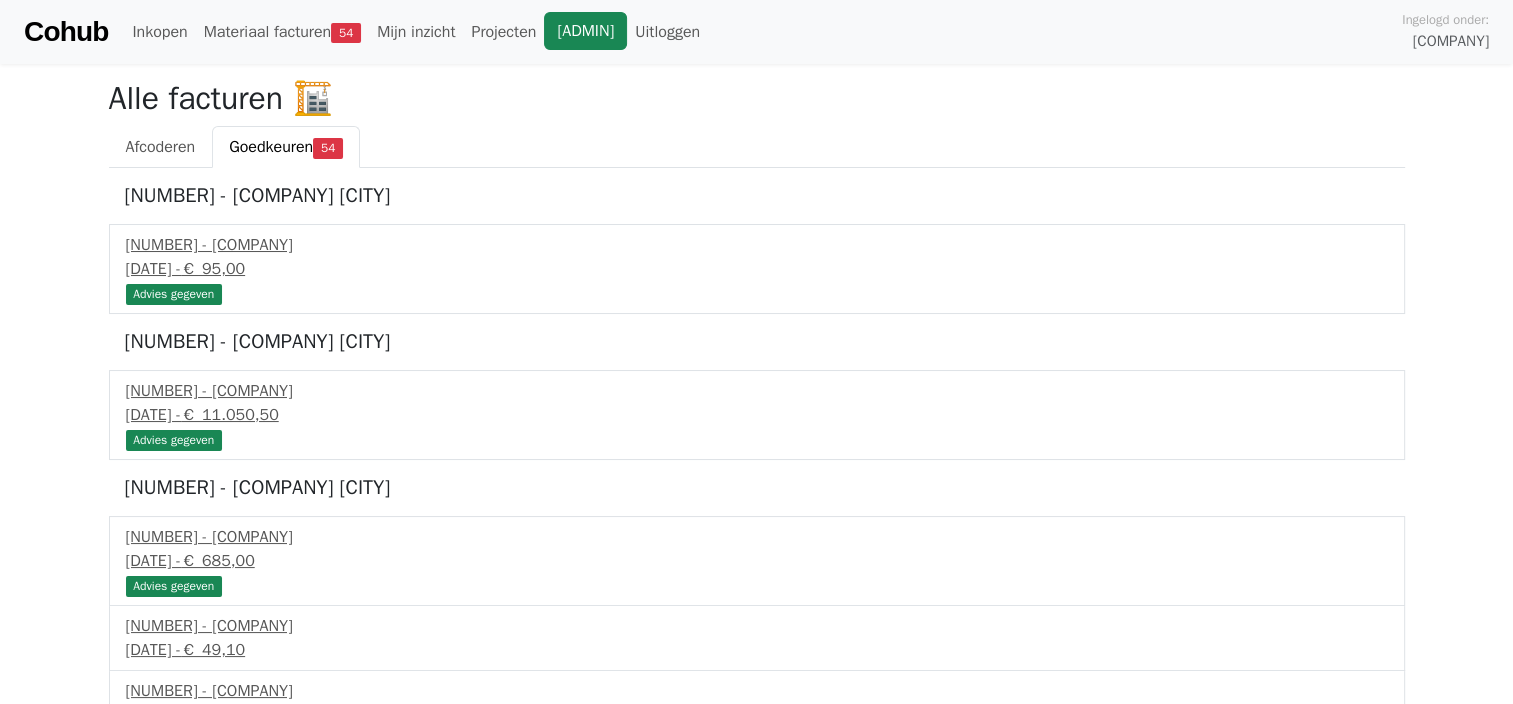 click on "[ADMIN]" at bounding box center (585, 31) 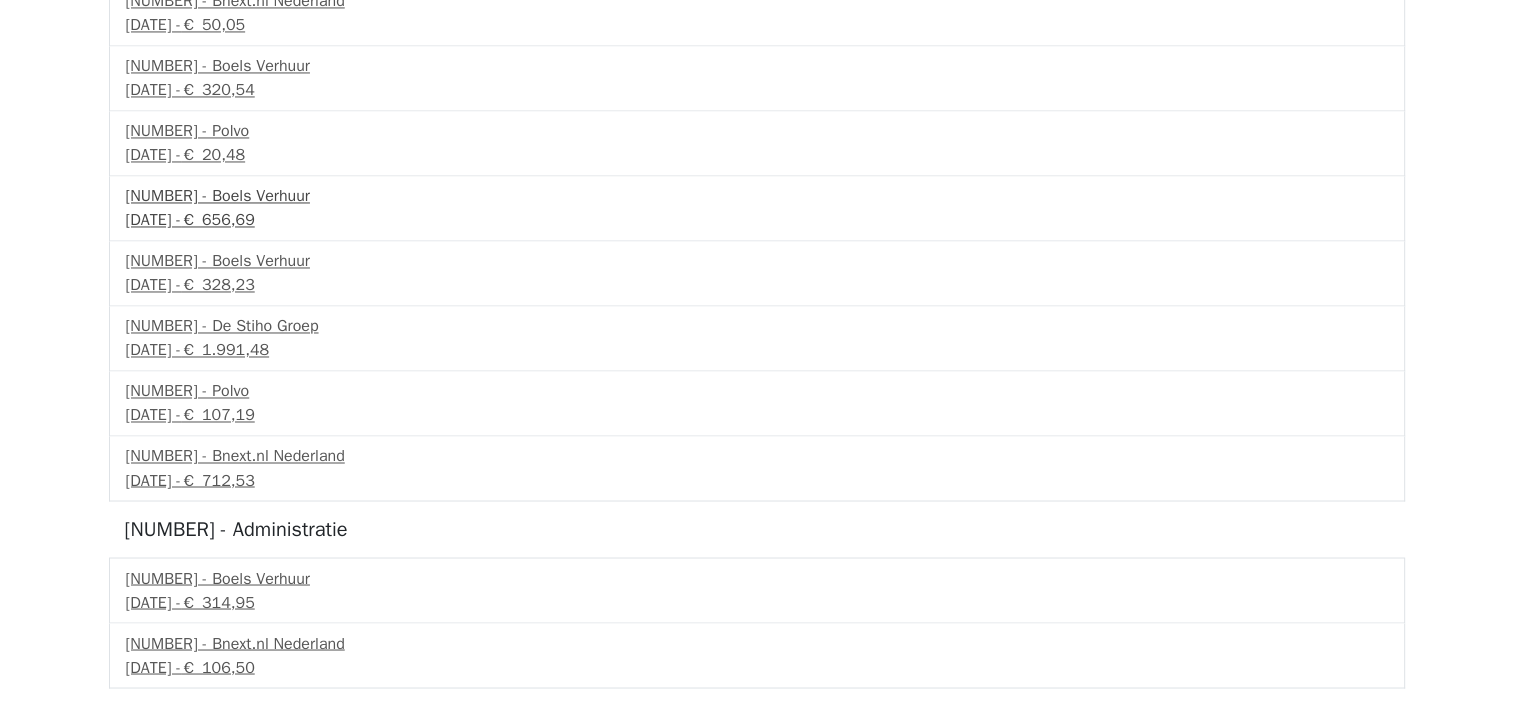 scroll, scrollTop: 3527, scrollLeft: 0, axis: vertical 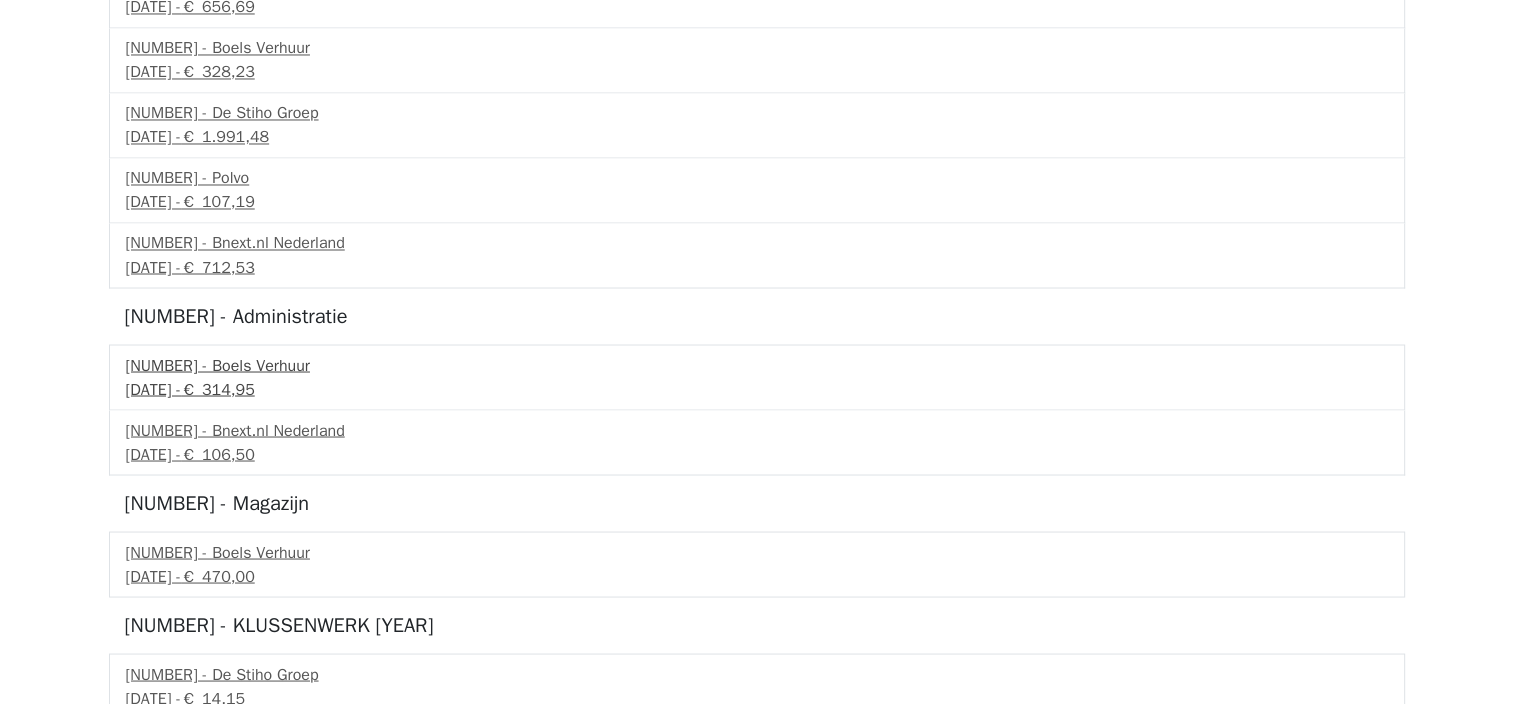 click on "1026186555 - Boels Verhuur" at bounding box center [757, 365] 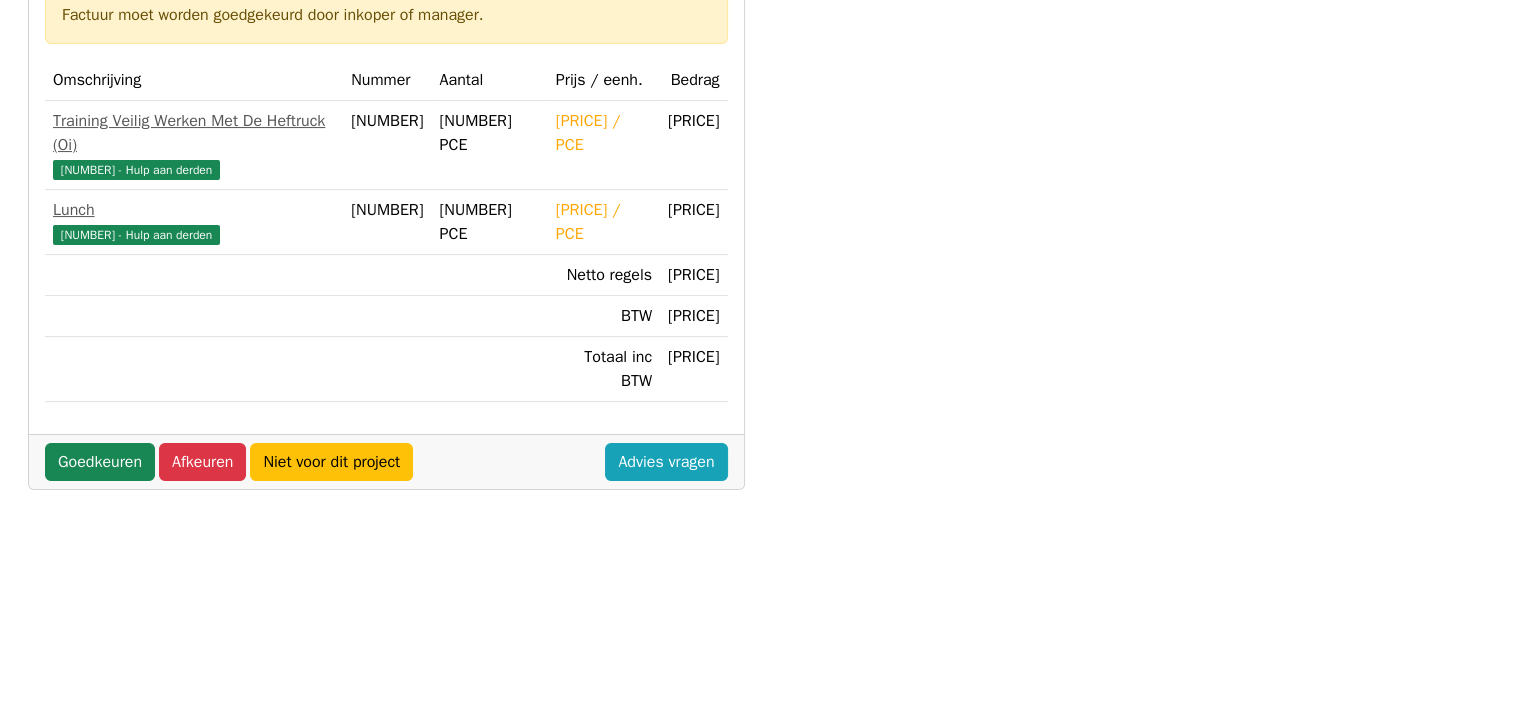 scroll, scrollTop: 300, scrollLeft: 0, axis: vertical 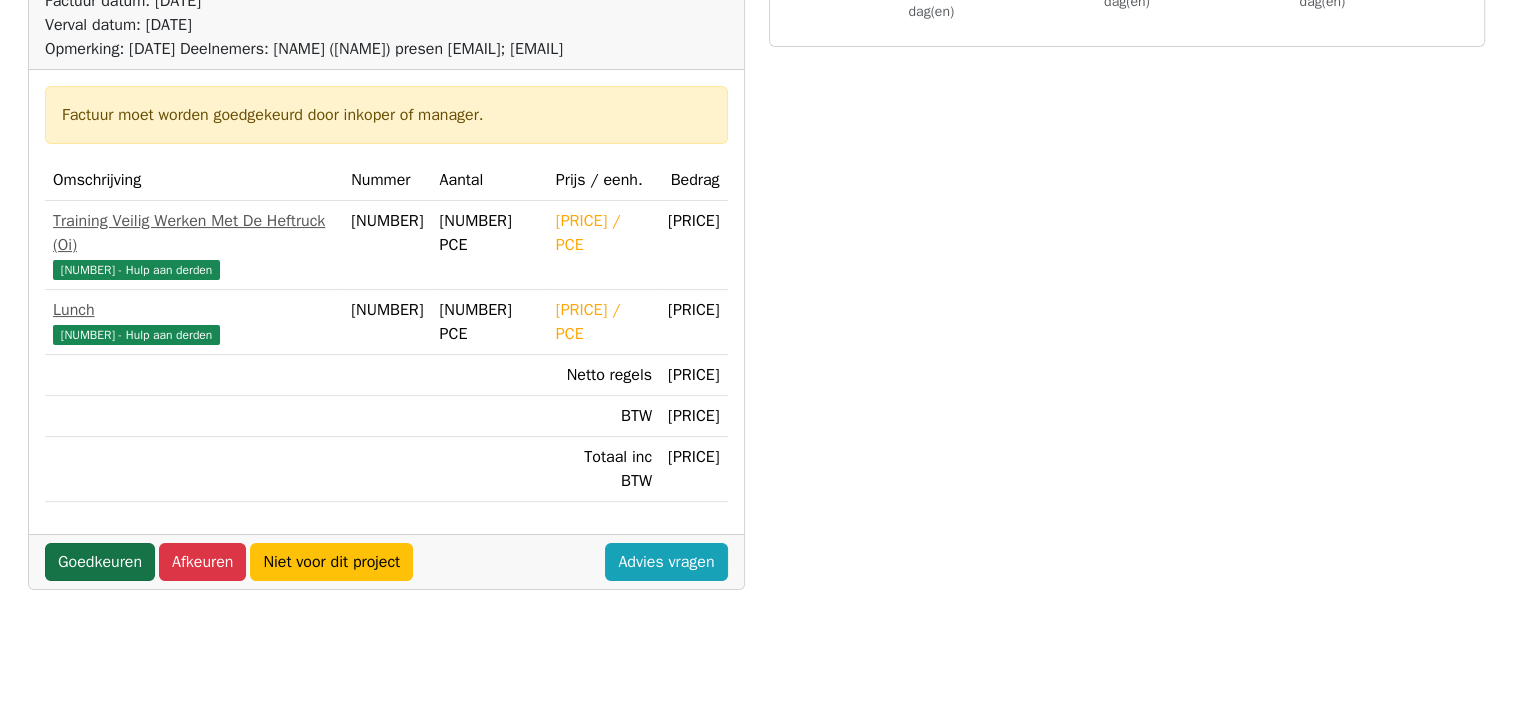 click on "Goedkeuren" at bounding box center [100, 562] 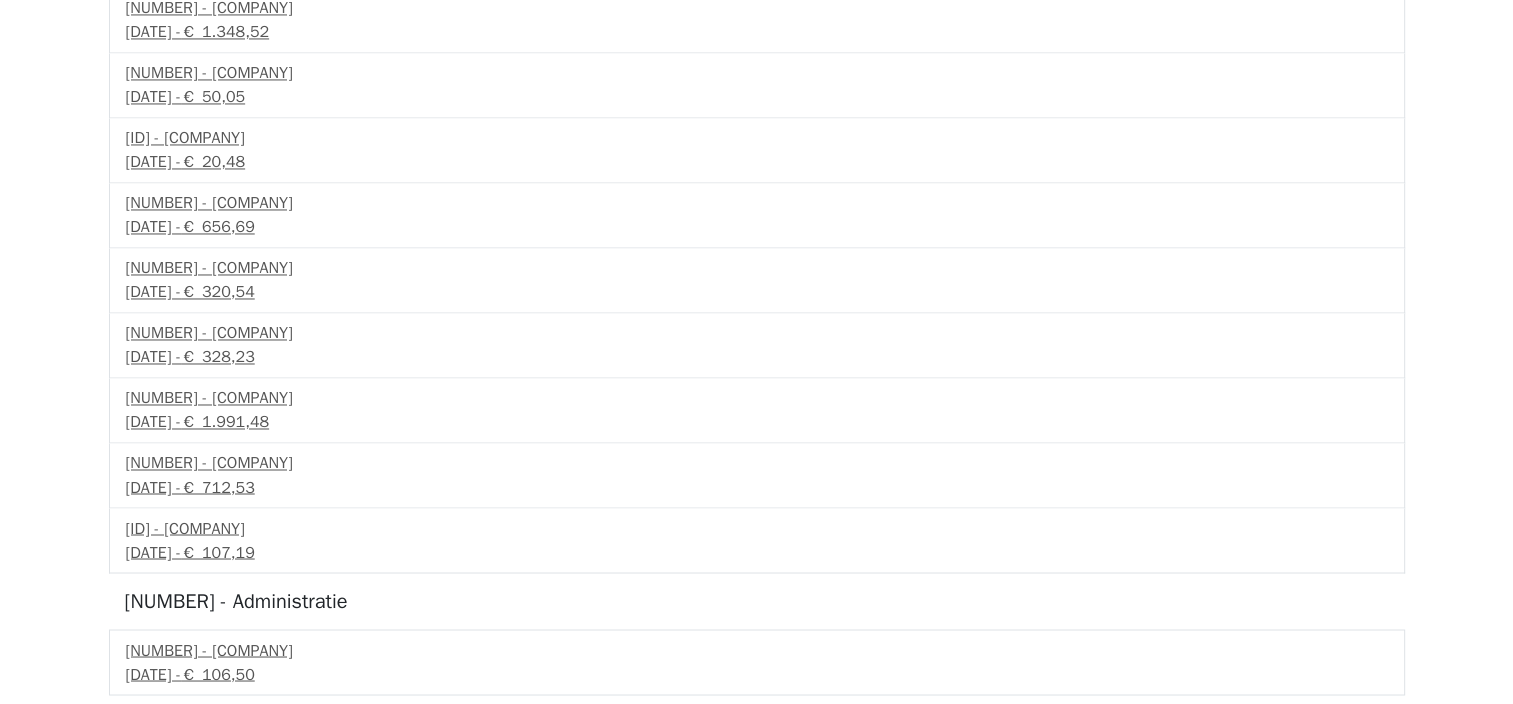 scroll, scrollTop: 3600, scrollLeft: 0, axis: vertical 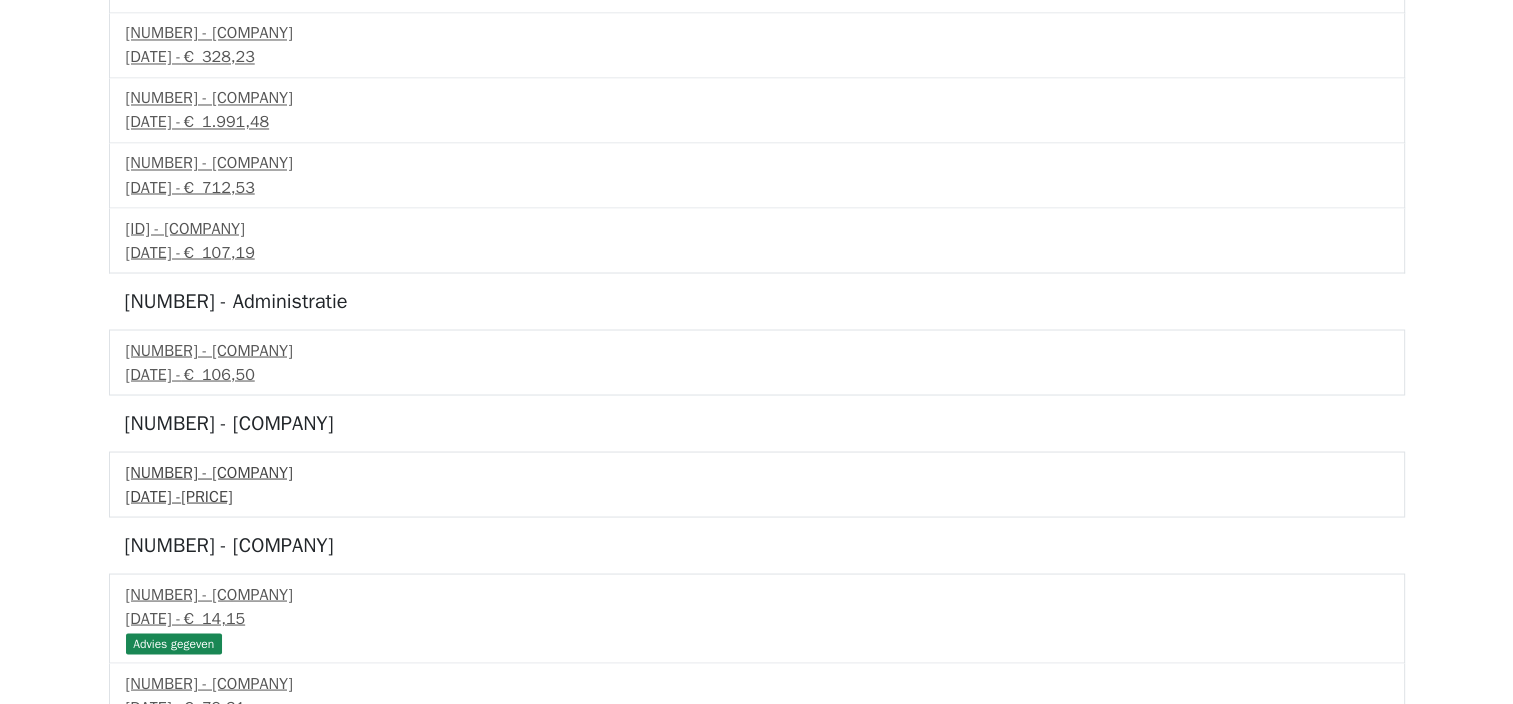 click on "[PRICE]" at bounding box center [206, 496] 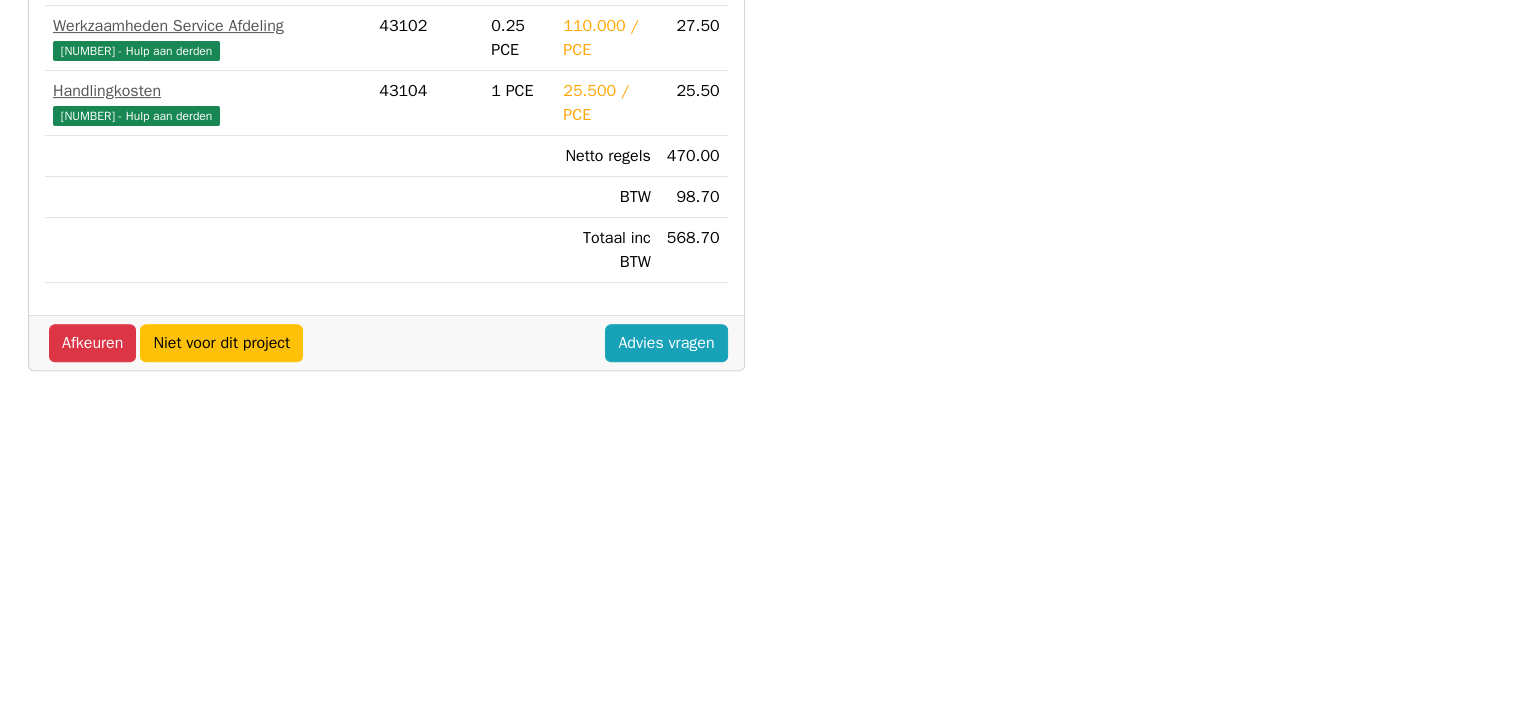 scroll, scrollTop: 678, scrollLeft: 0, axis: vertical 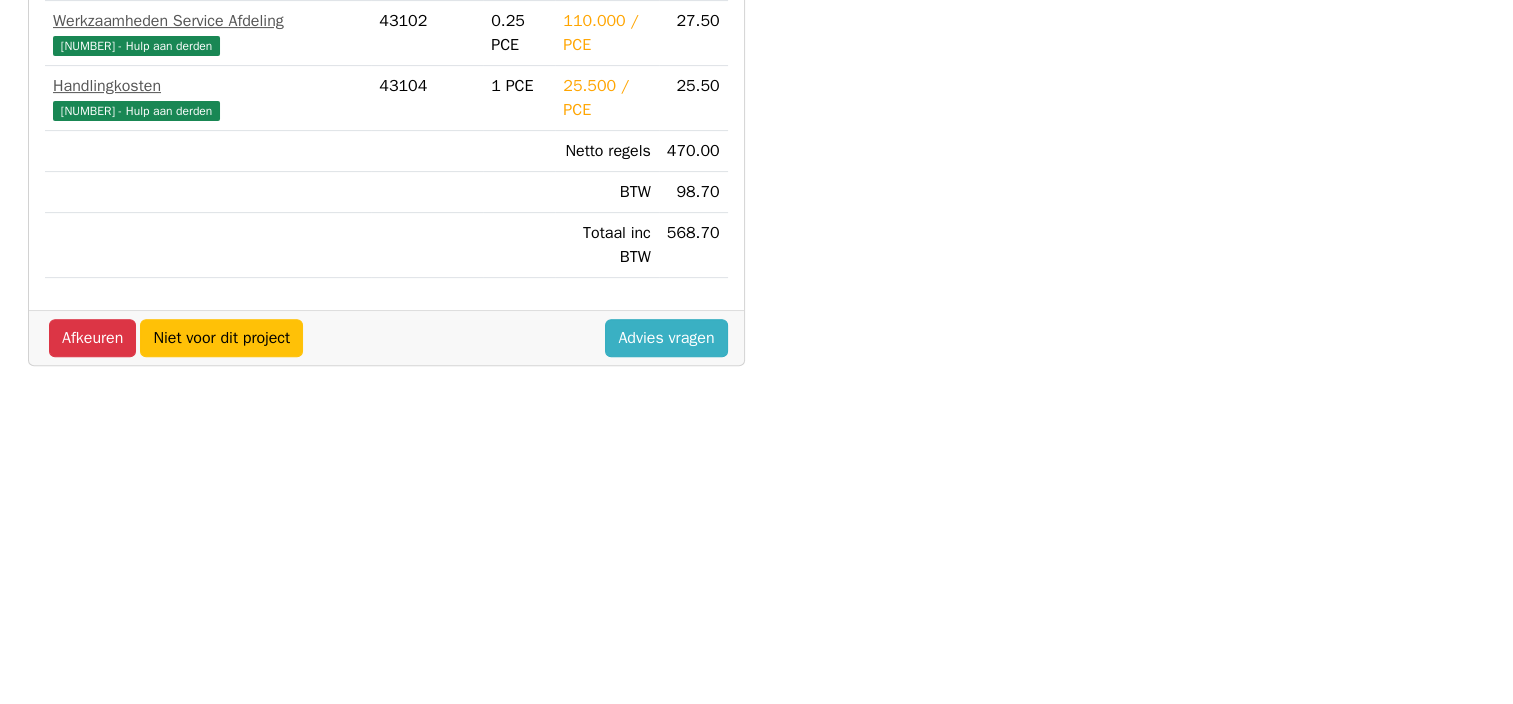 click on "Advies vragen" at bounding box center [666, 338] 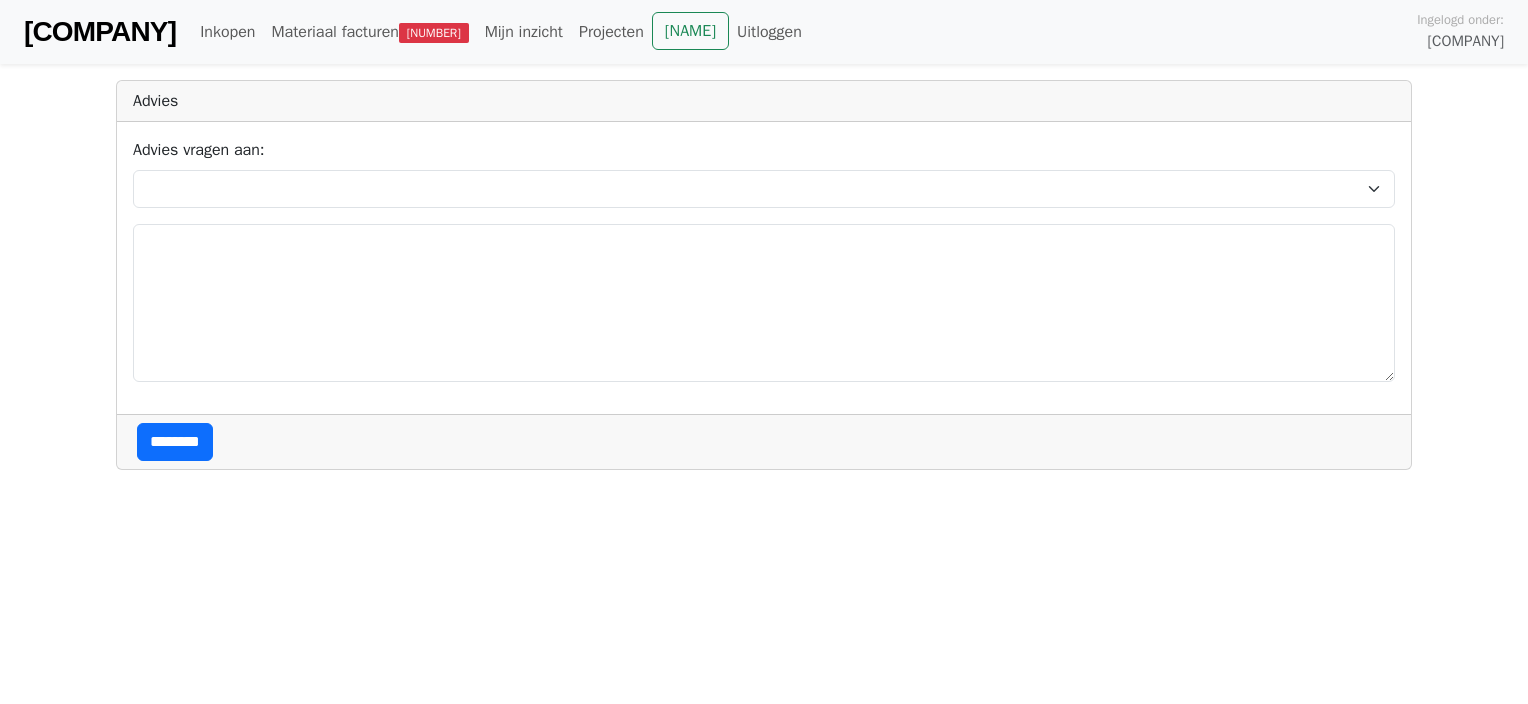 scroll, scrollTop: 0, scrollLeft: 0, axis: both 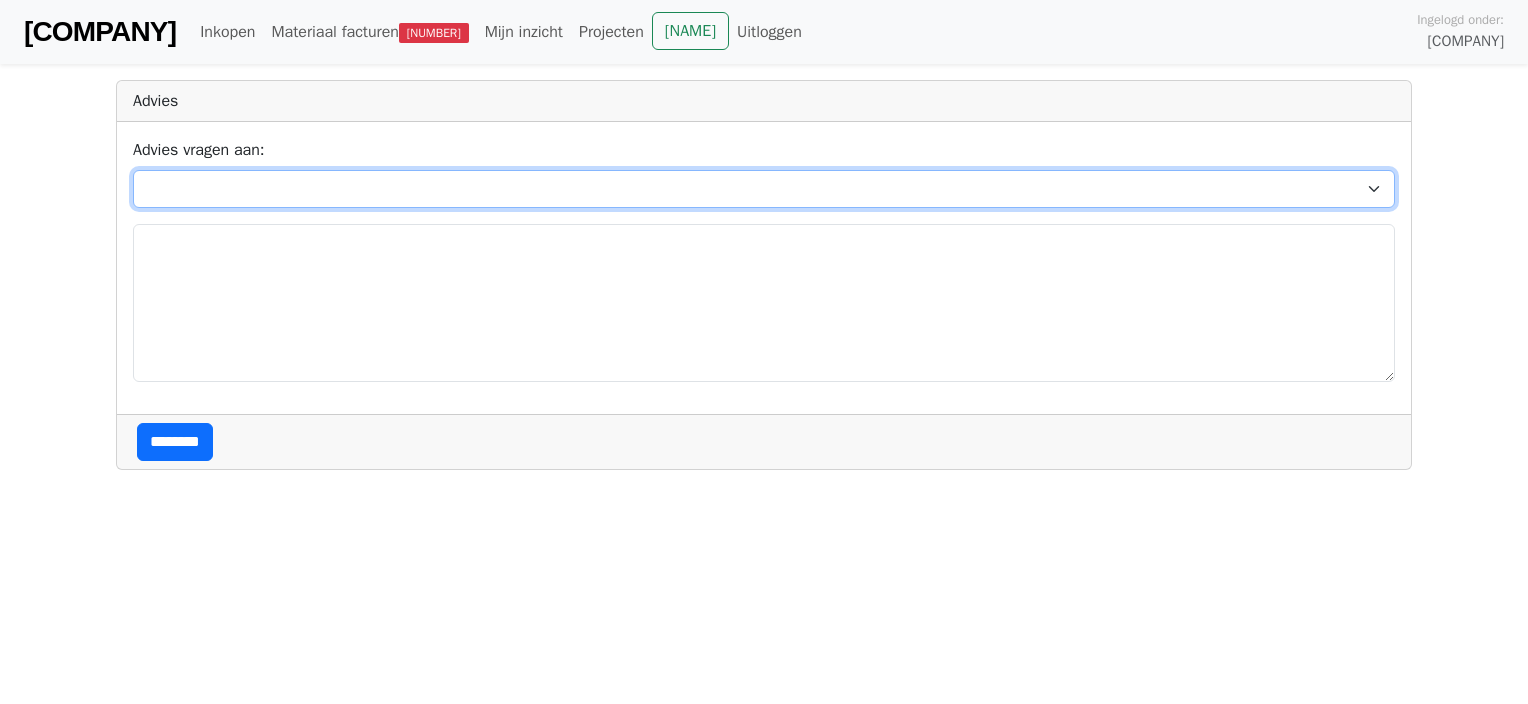 click on "**********" at bounding box center [764, 189] 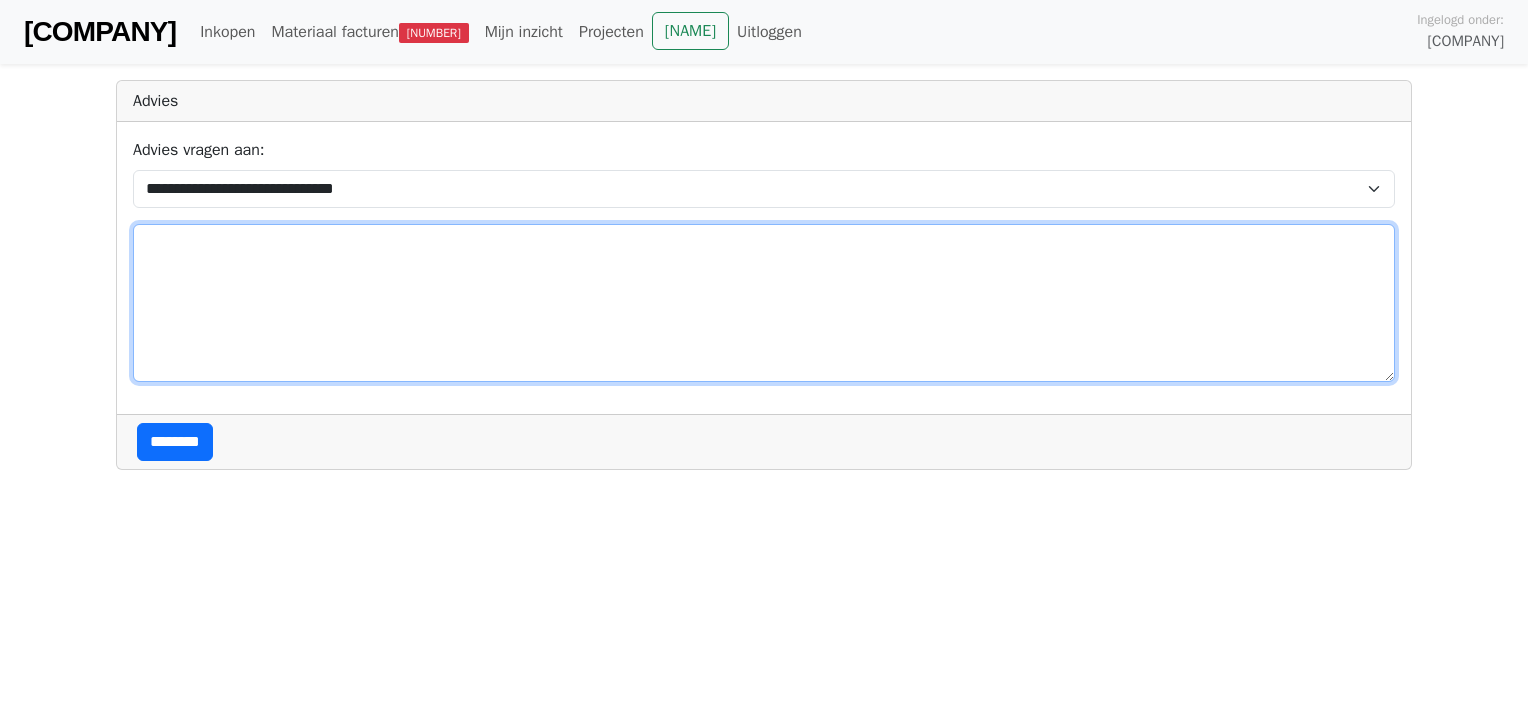 click at bounding box center (764, 303) 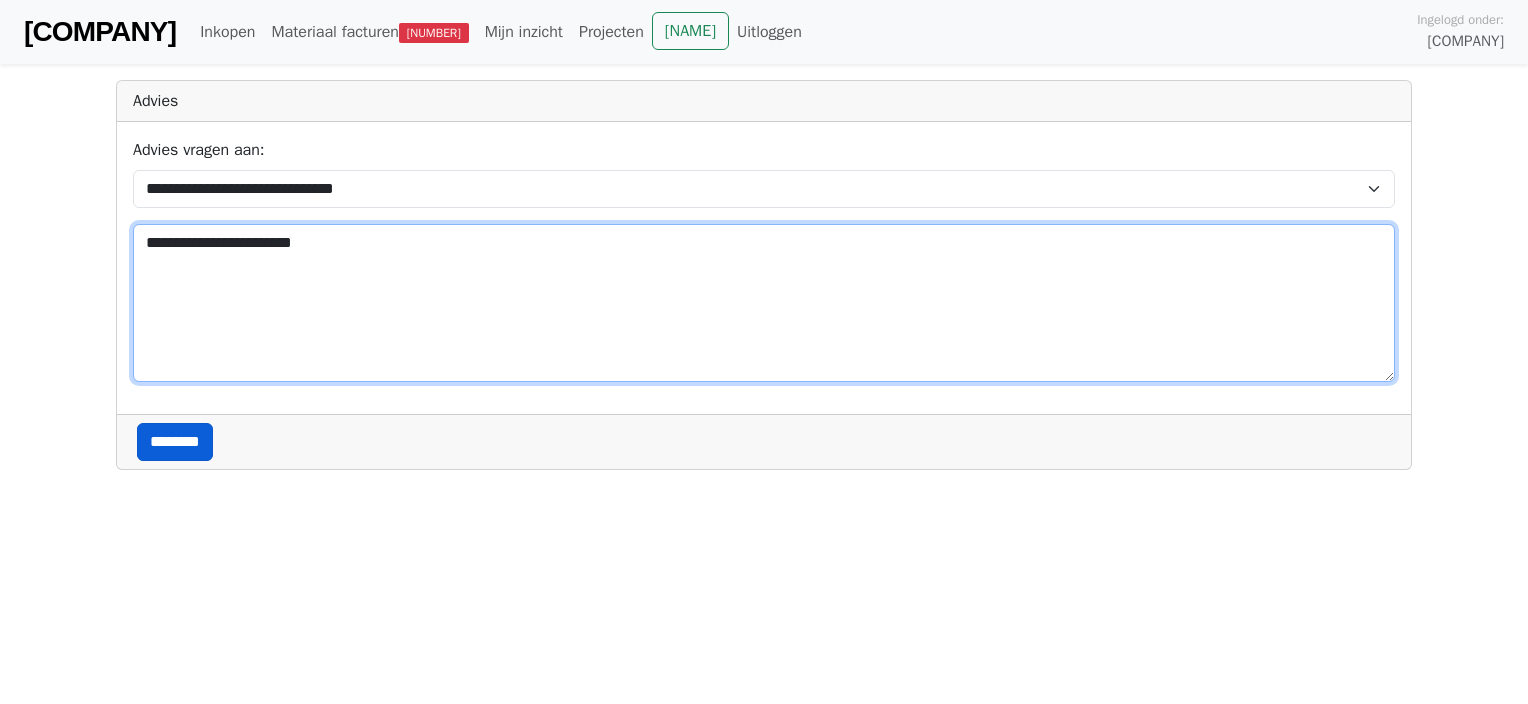 type on "**********" 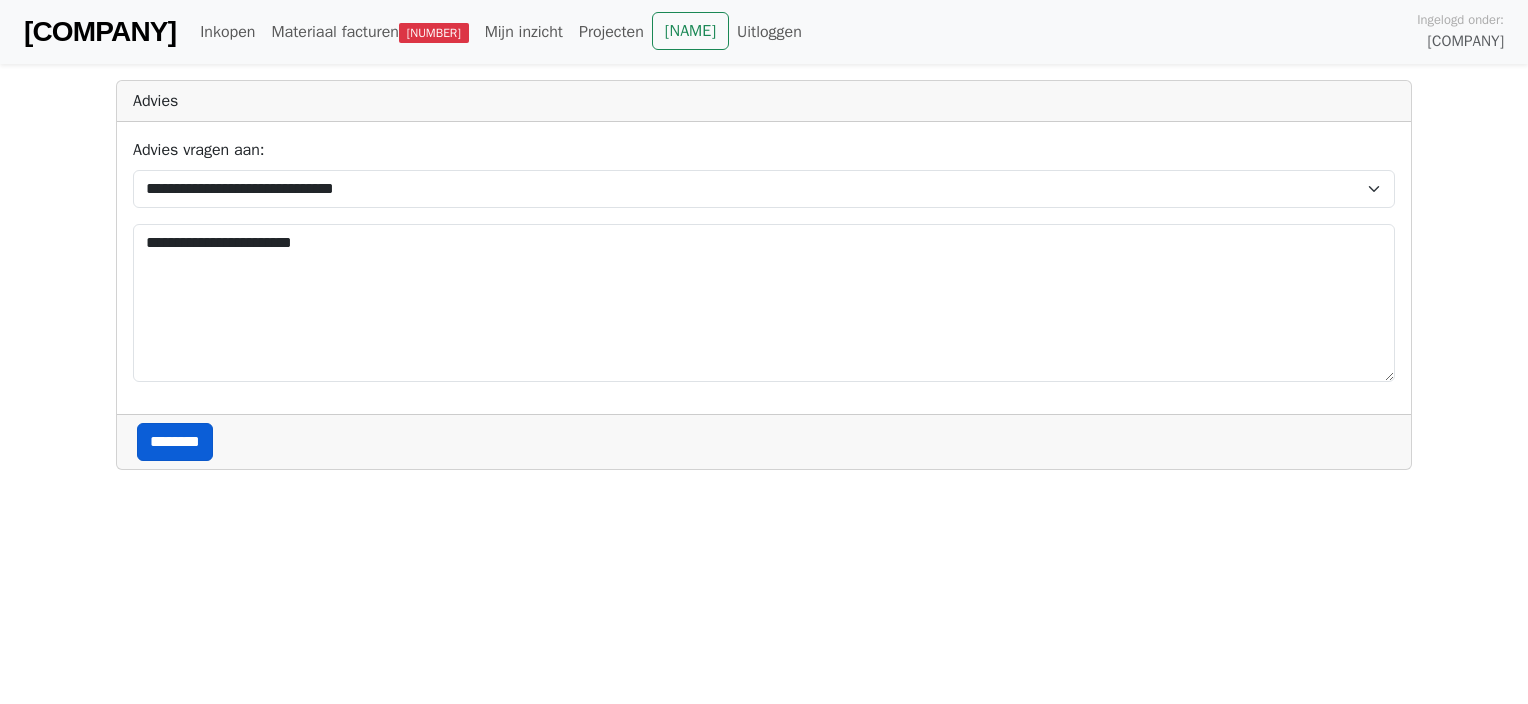 click on "********" at bounding box center [175, 442] 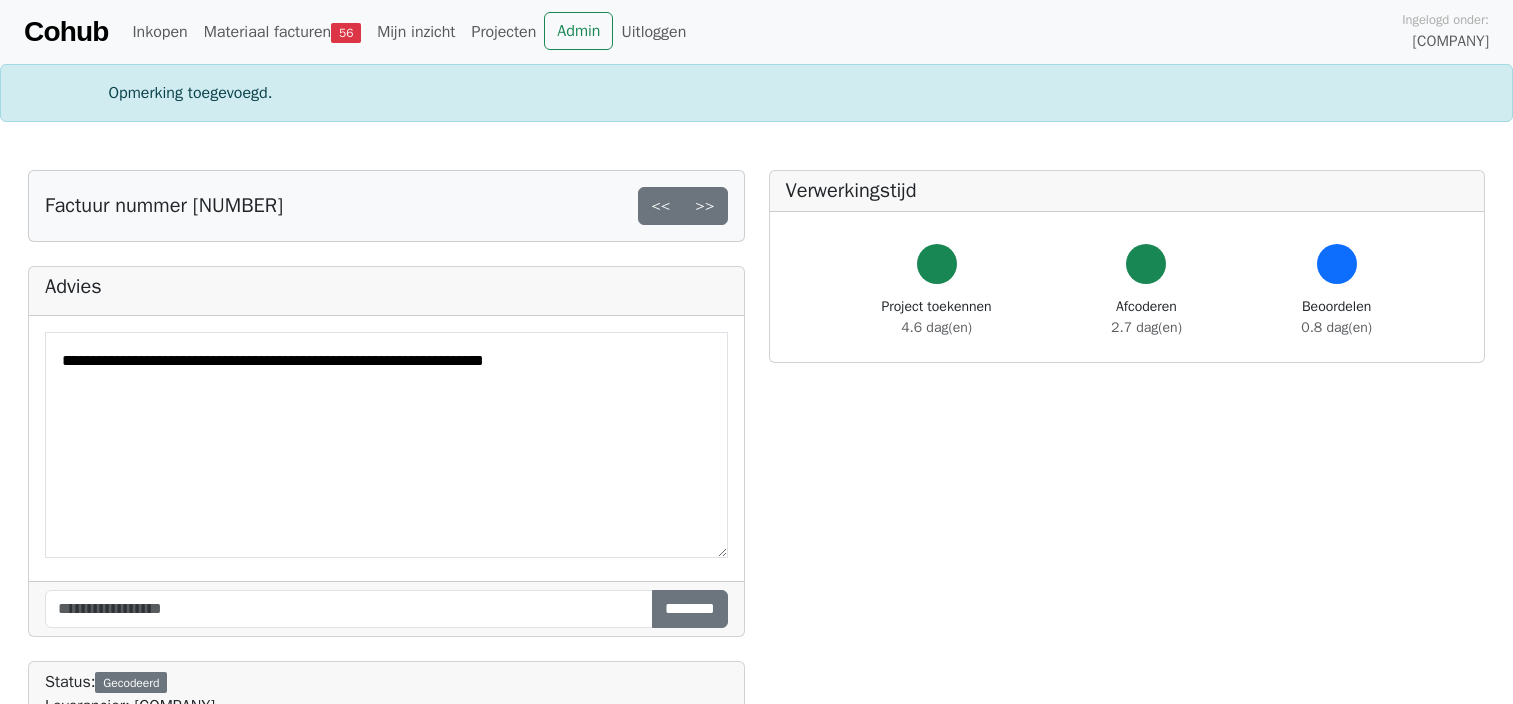 scroll, scrollTop: 0, scrollLeft: 0, axis: both 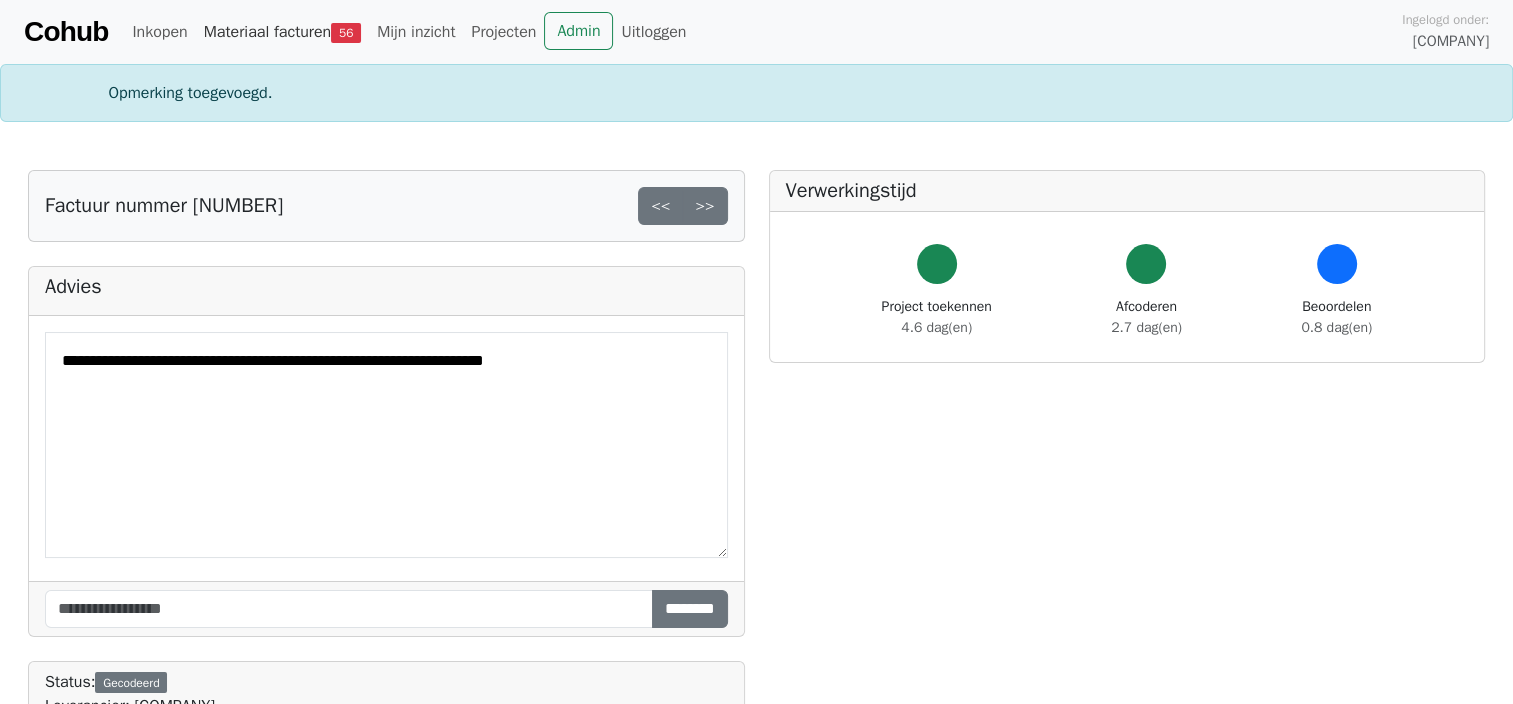 click on "Materiaal facturen  56" at bounding box center [282, 32] 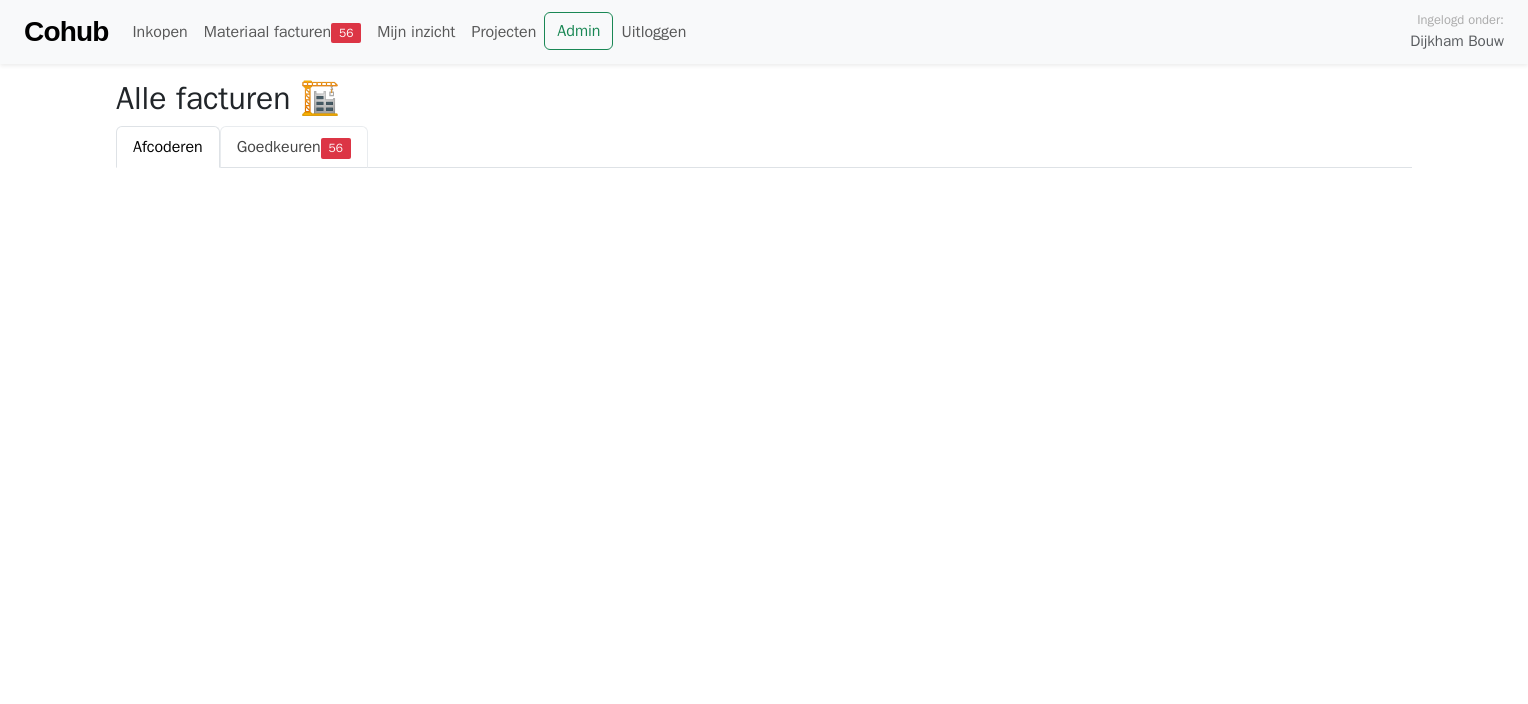 scroll, scrollTop: 0, scrollLeft: 0, axis: both 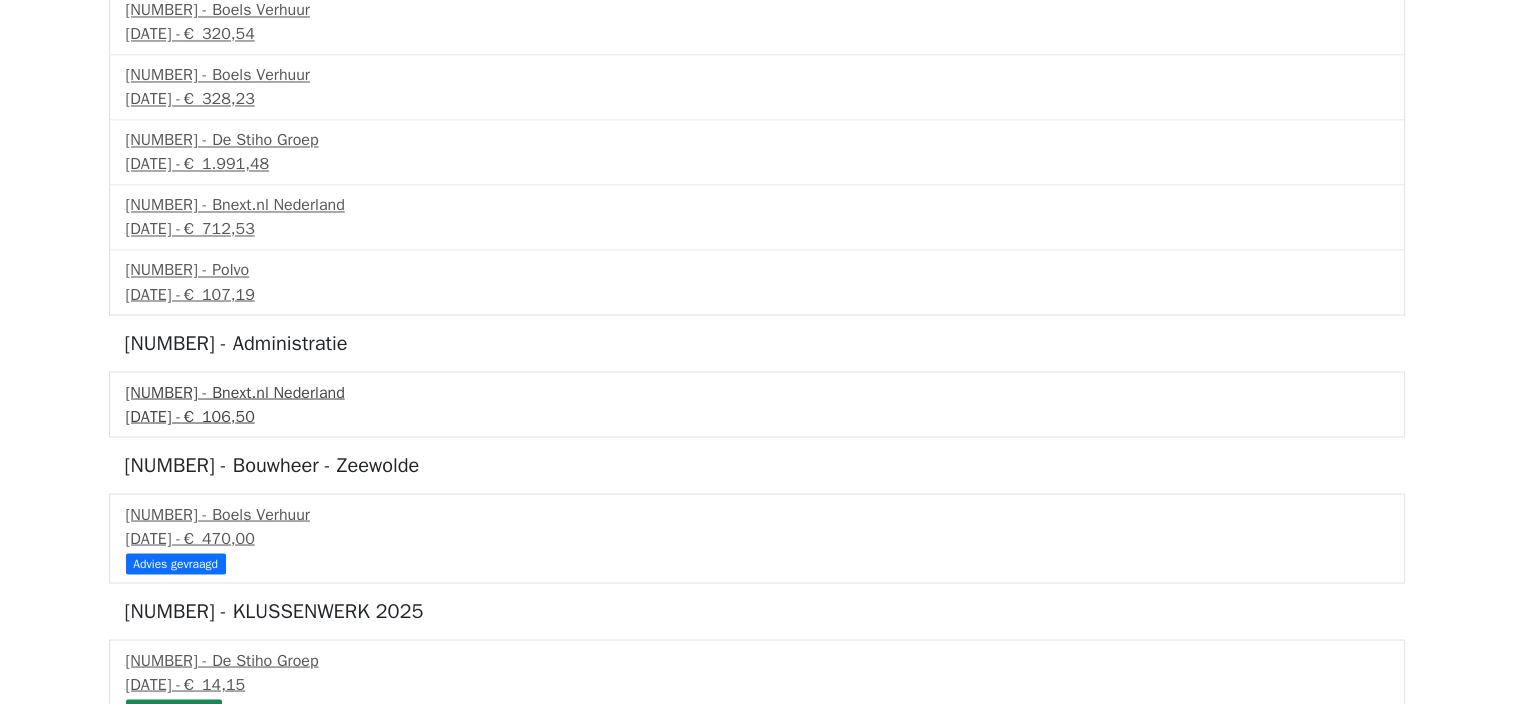 click on "3025022941 - Bnext.nl Nederland" at bounding box center [757, 392] 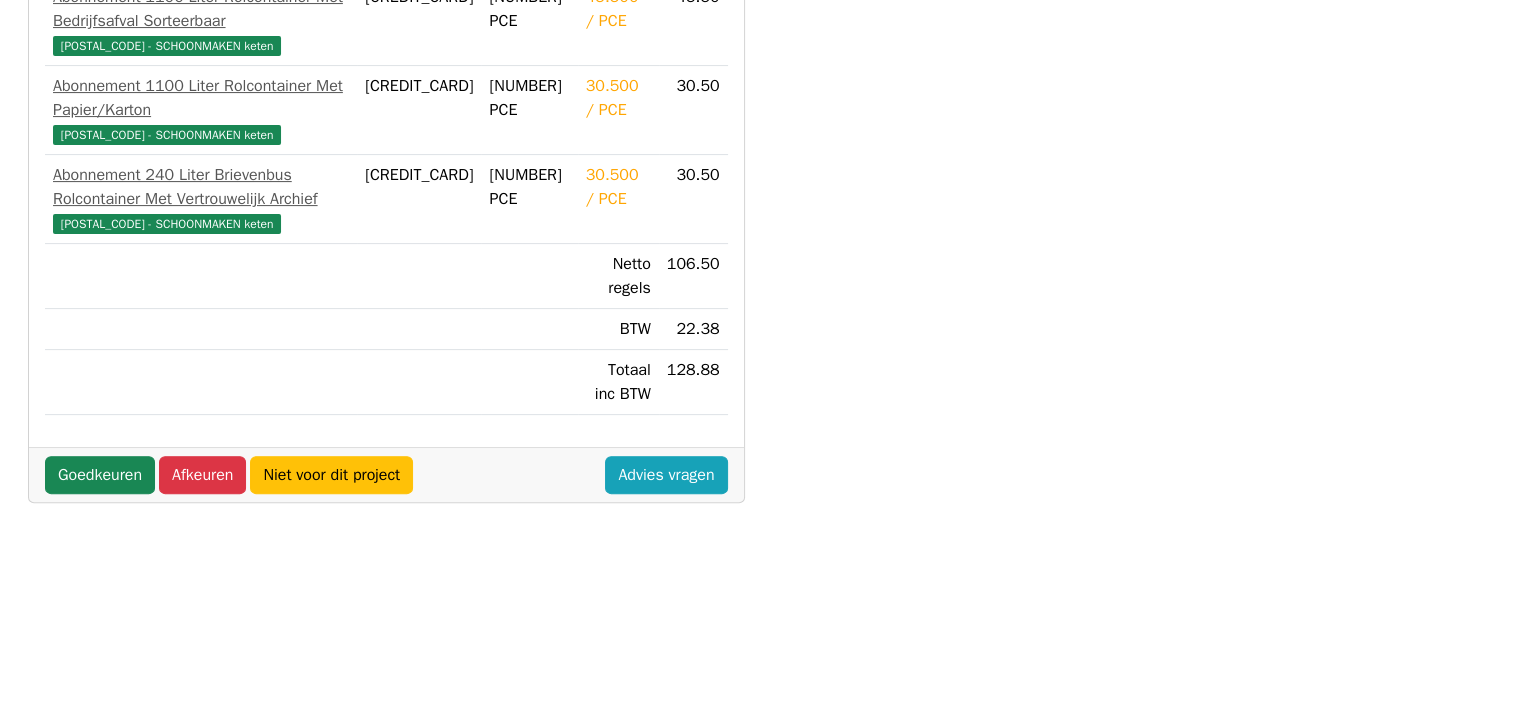 scroll, scrollTop: 600, scrollLeft: 0, axis: vertical 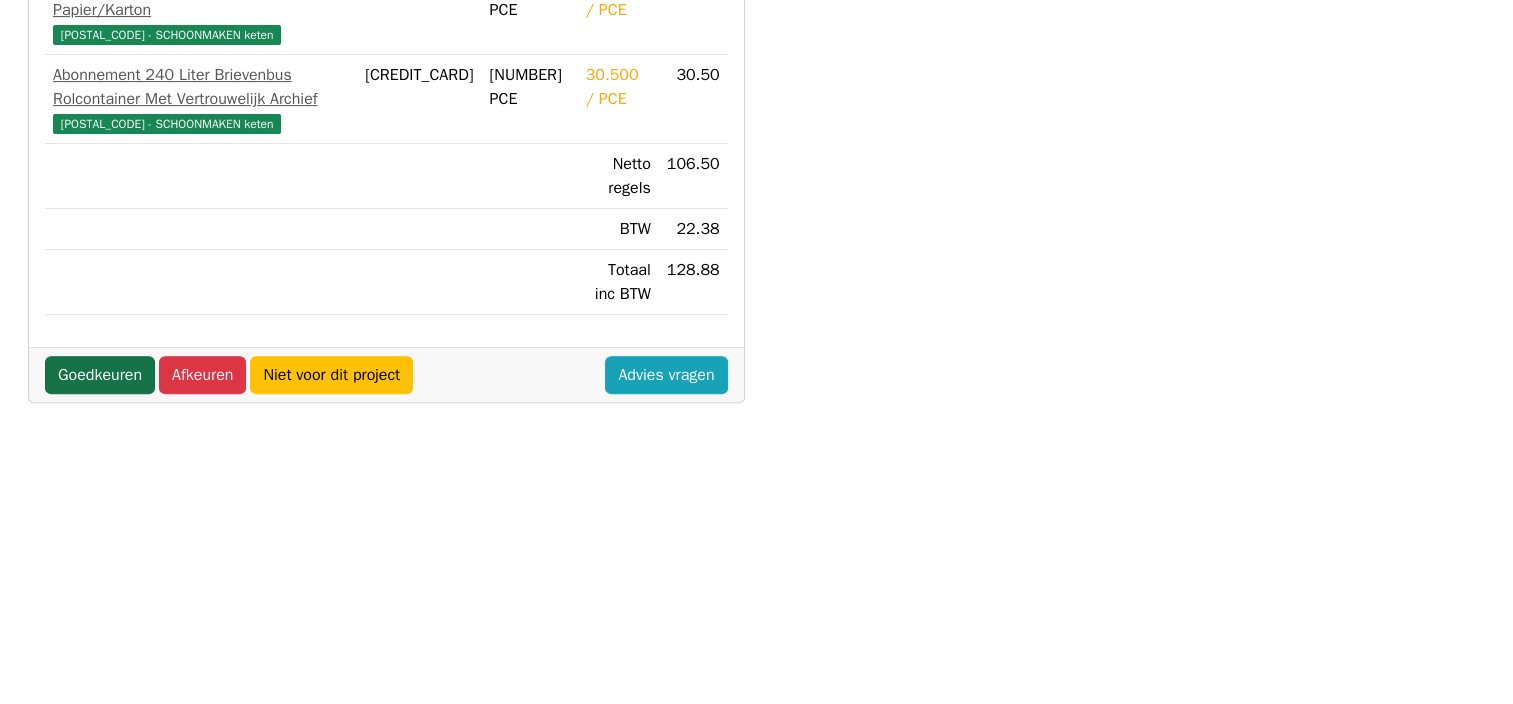 click on "Goedkeuren" at bounding box center [100, 375] 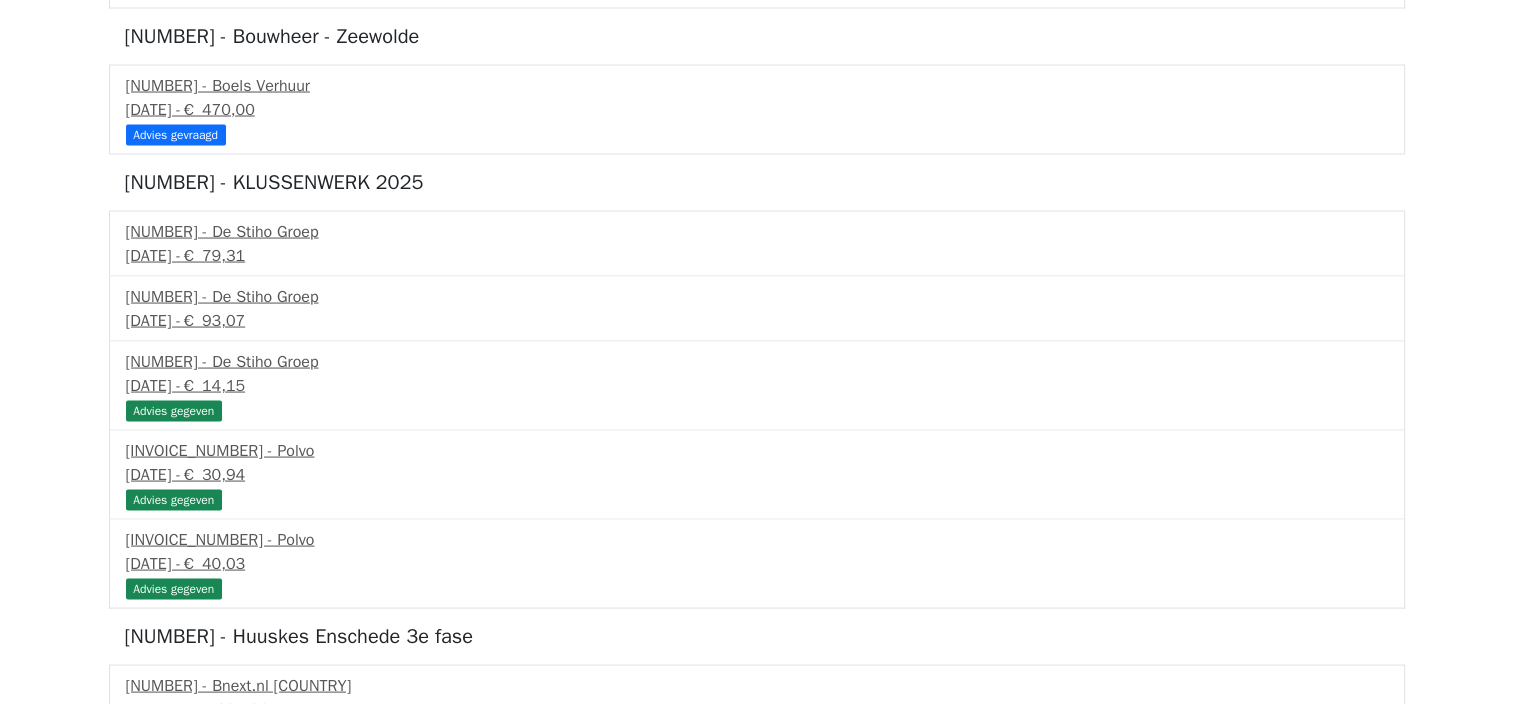 scroll, scrollTop: 3900, scrollLeft: 0, axis: vertical 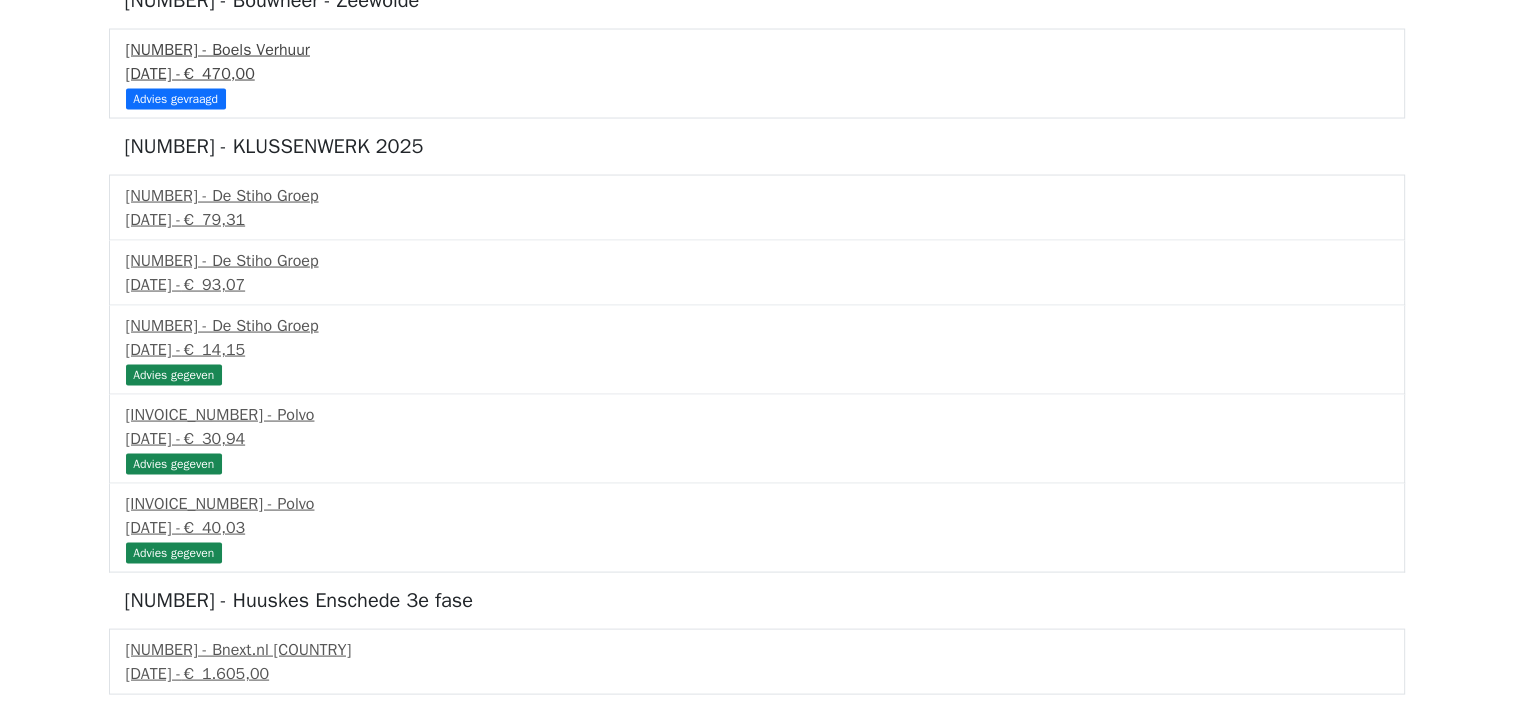 click on "[NUMBER] - Boels Verhuur" at bounding box center [757, 50] 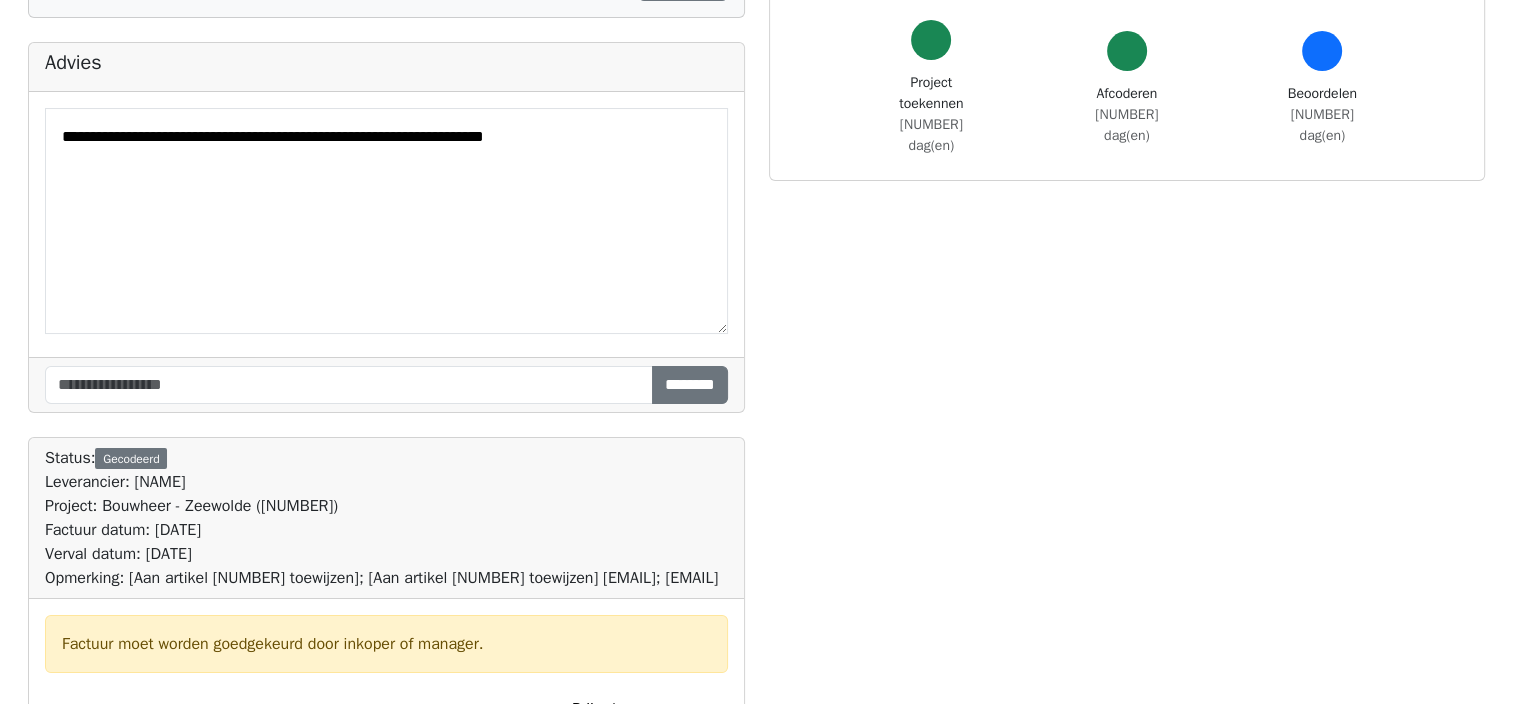 scroll, scrollTop: 0, scrollLeft: 0, axis: both 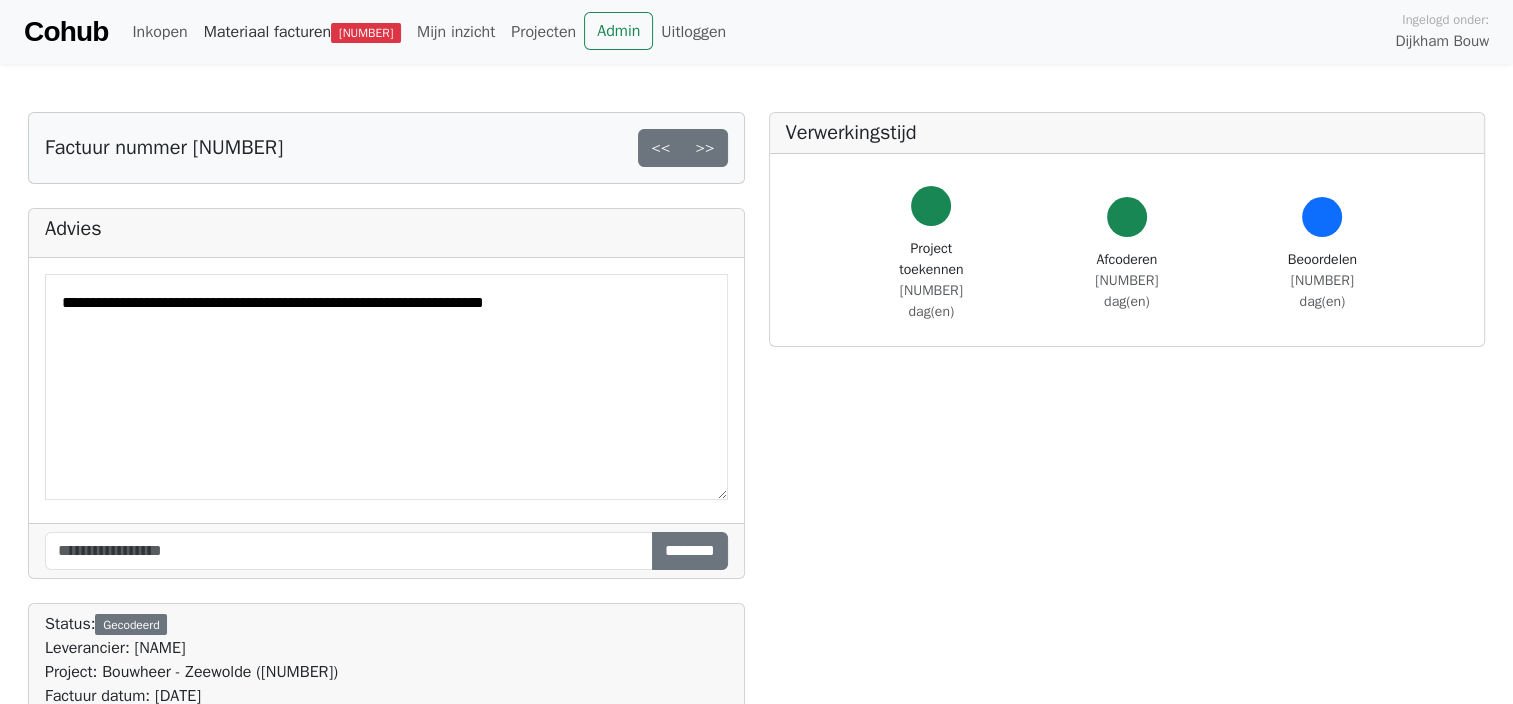 click on "Materiaal facturen  55" at bounding box center [302, 32] 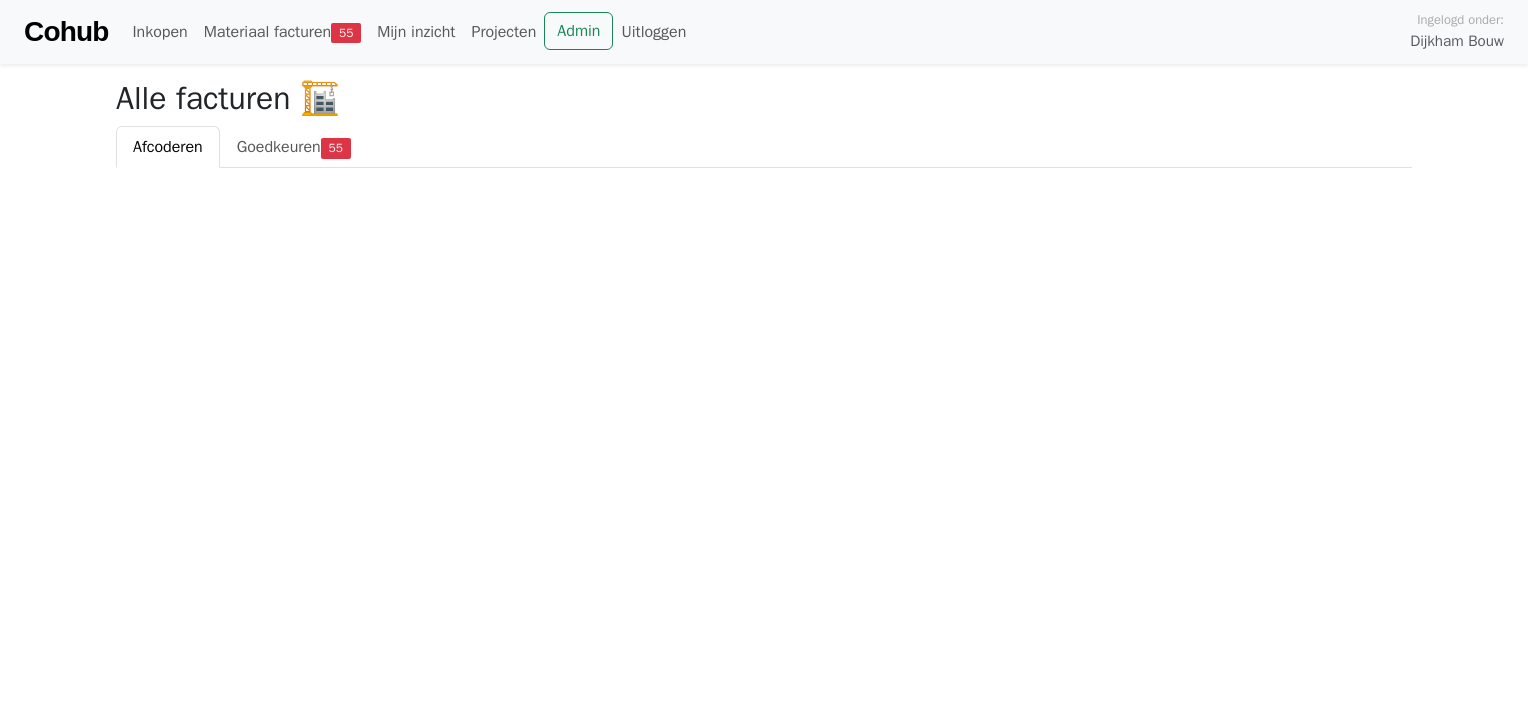 scroll, scrollTop: 0, scrollLeft: 0, axis: both 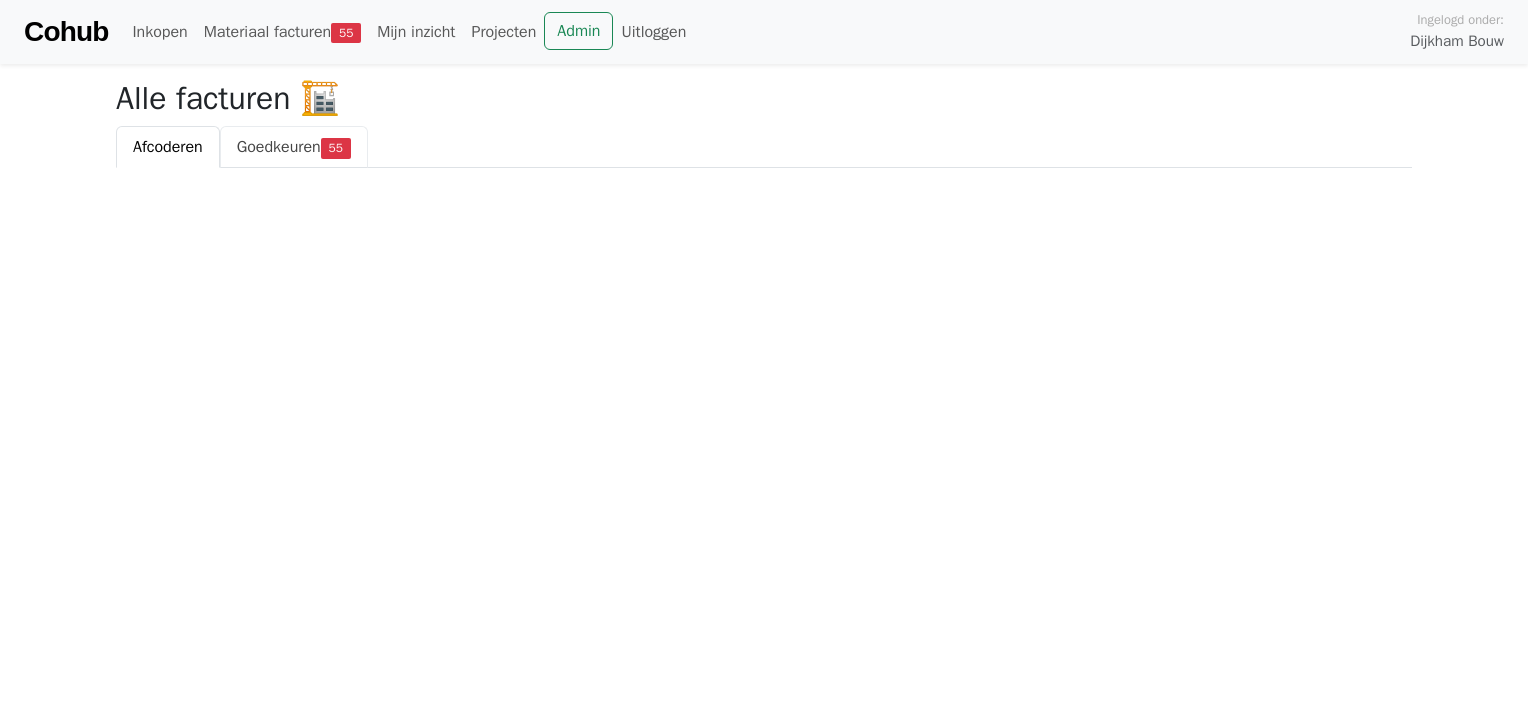 click on "Goedkeuren" at bounding box center [279, 147] 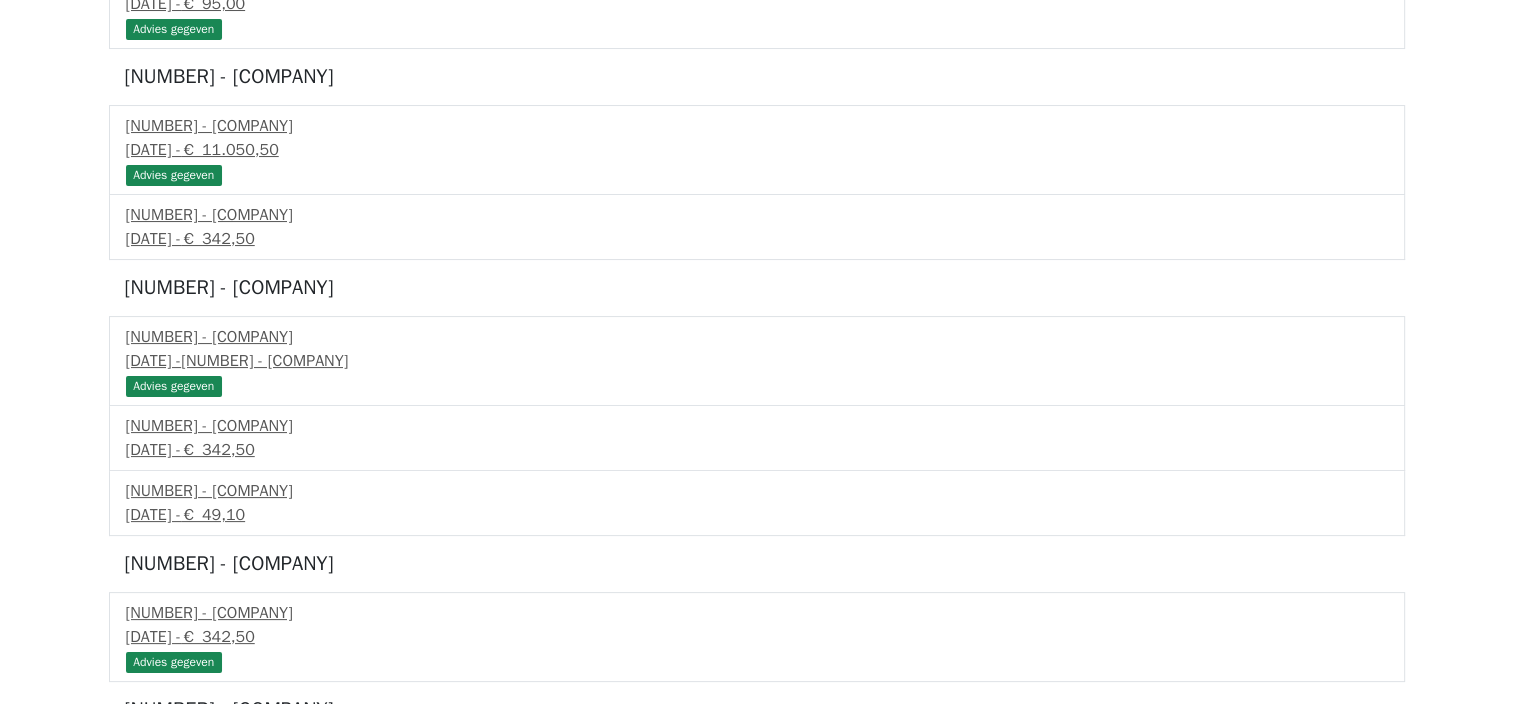 scroll, scrollTop: 0, scrollLeft: 0, axis: both 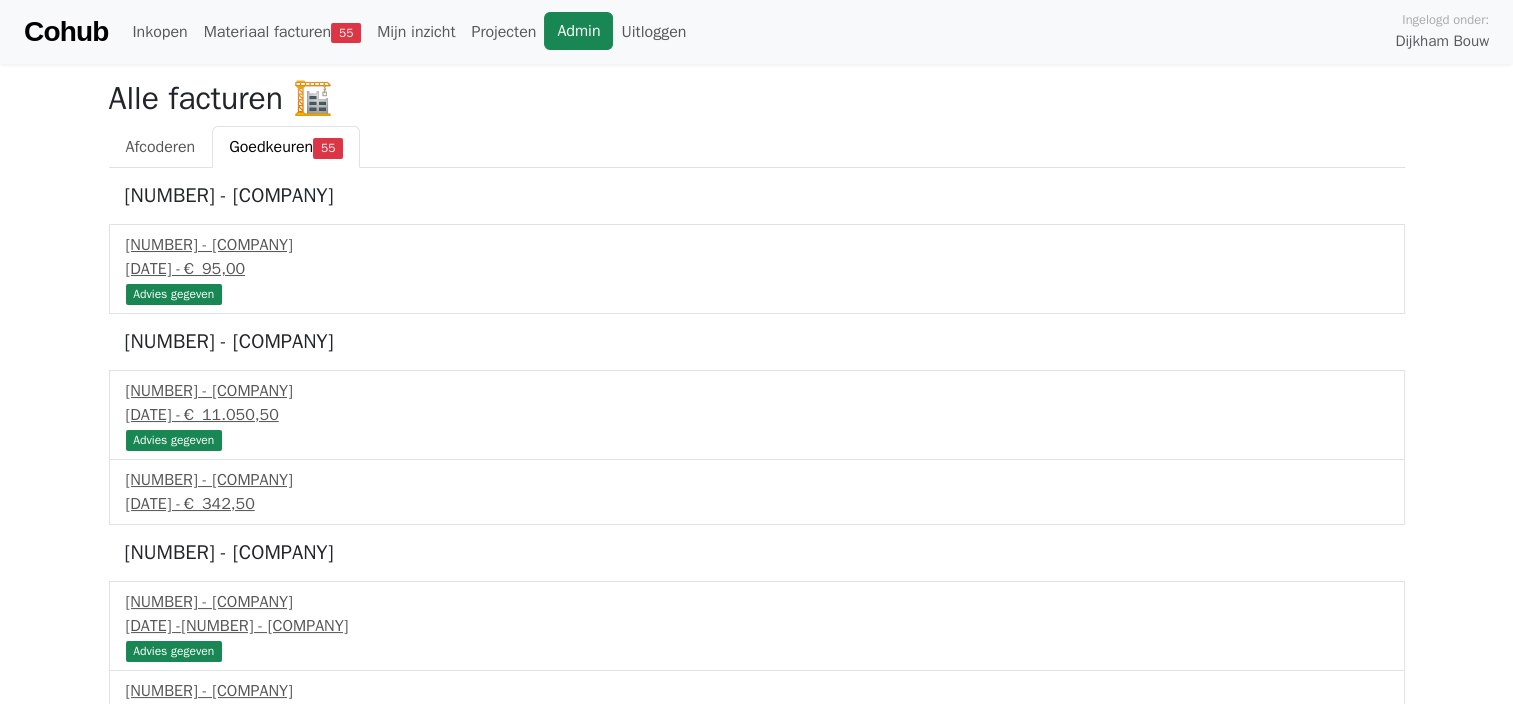 click on "Admin" at bounding box center [578, 31] 